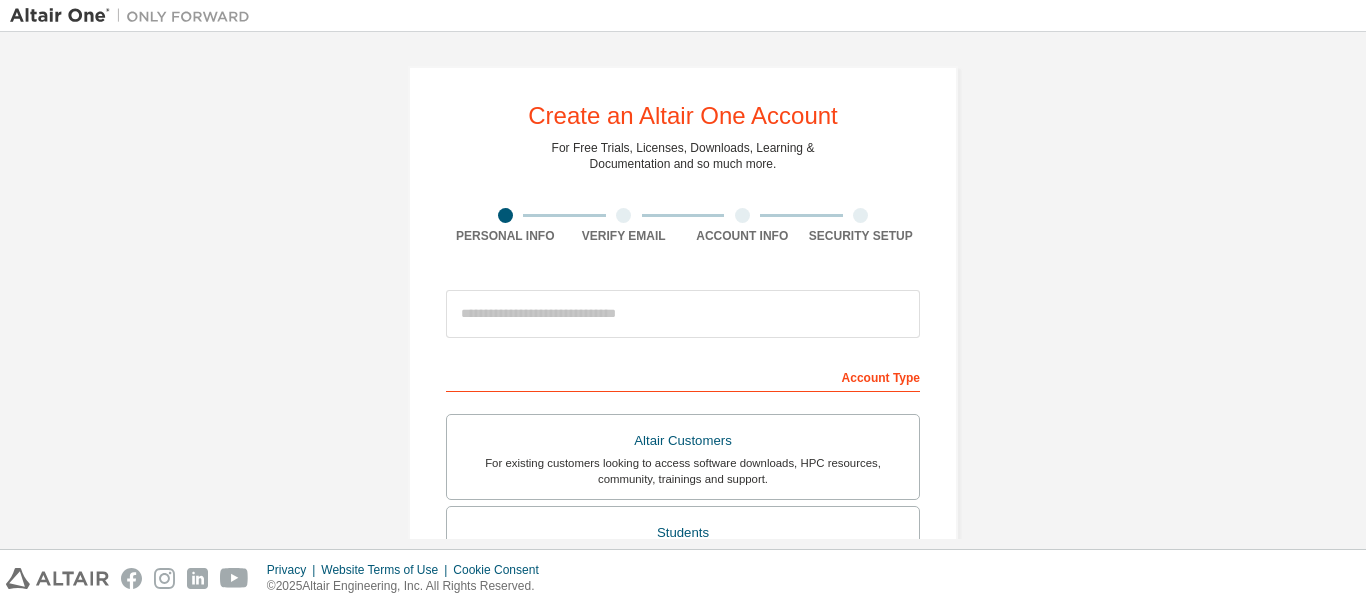 scroll, scrollTop: 0, scrollLeft: 0, axis: both 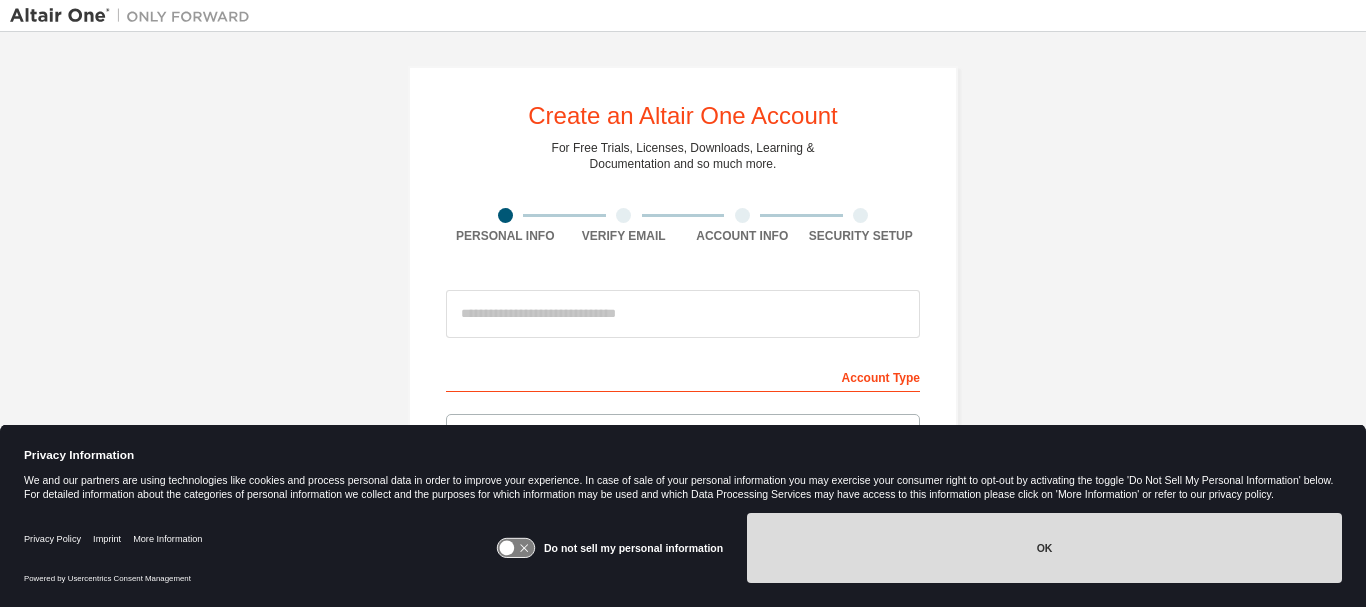 click on "OK" at bounding box center [1044, 548] 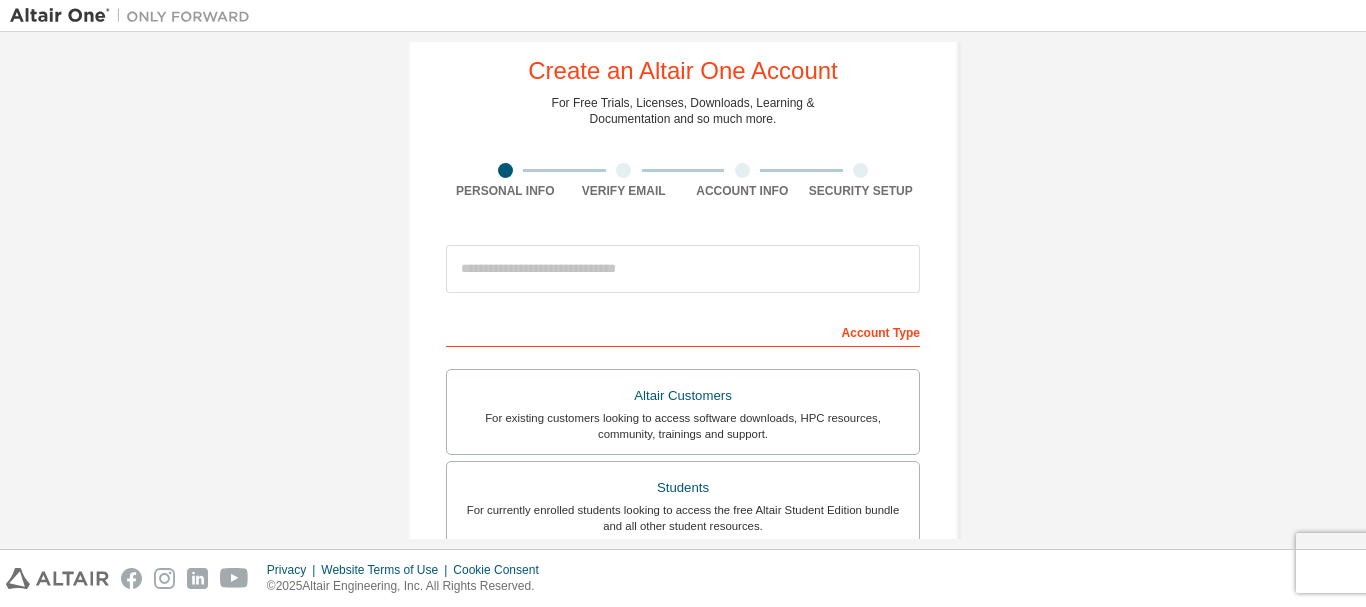 scroll, scrollTop: 47, scrollLeft: 0, axis: vertical 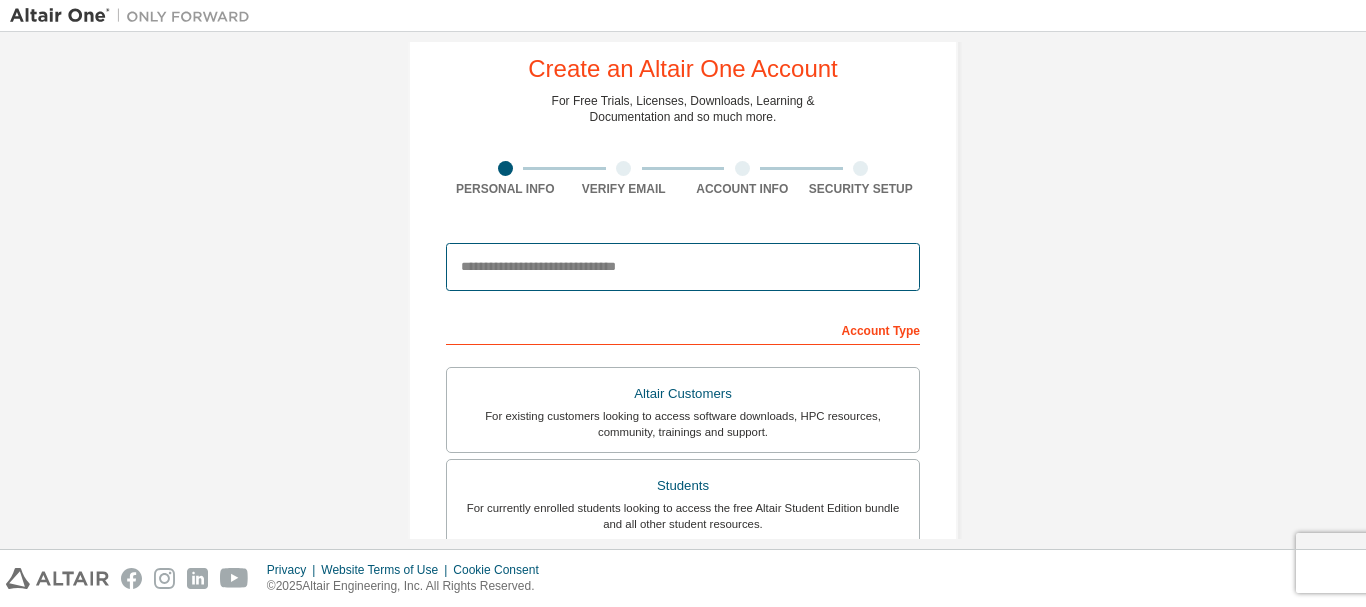 click at bounding box center (683, 267) 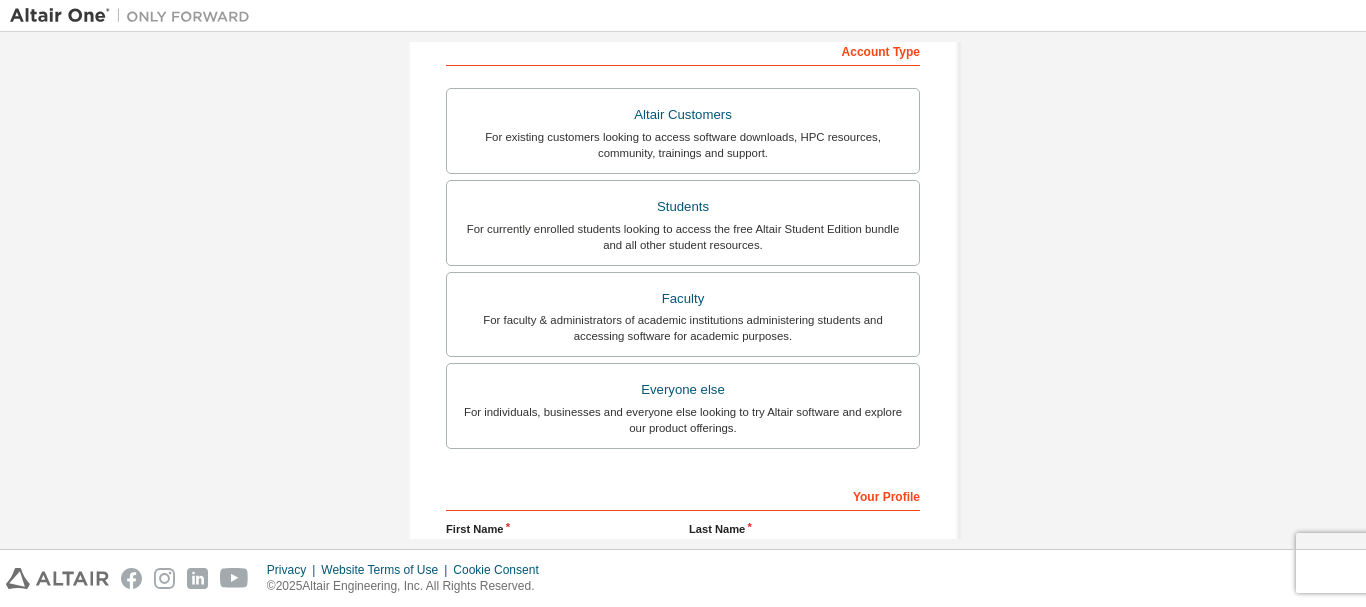 scroll, scrollTop: 364, scrollLeft: 0, axis: vertical 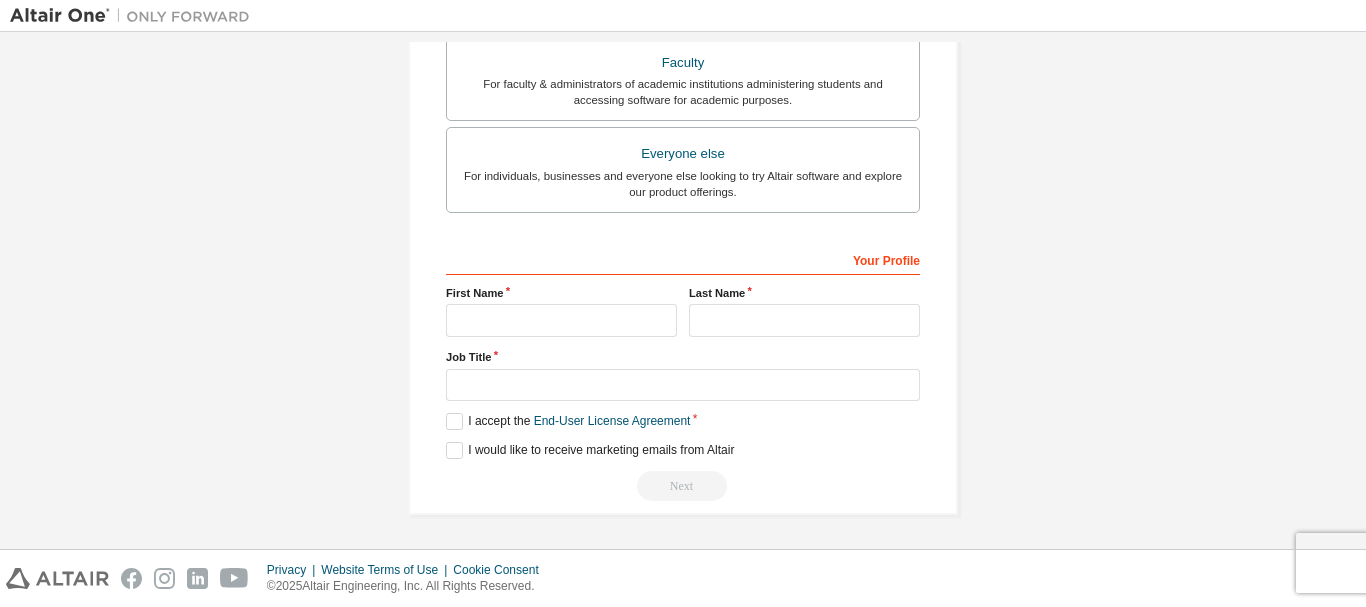 type on "***" 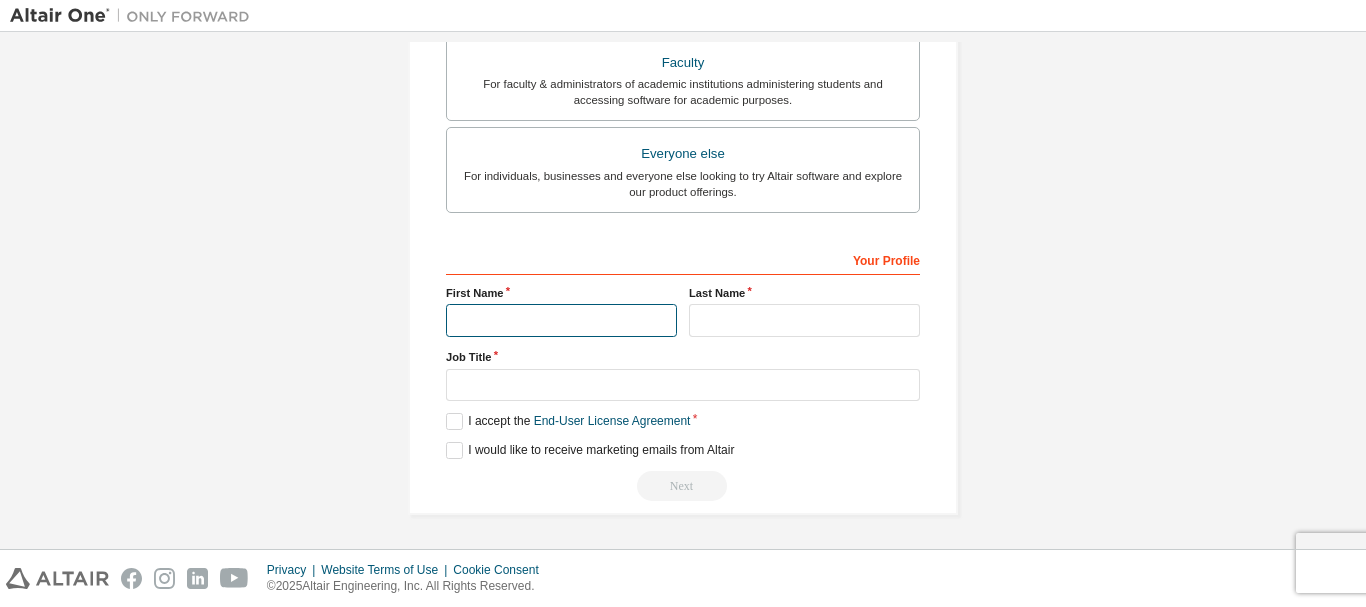 click at bounding box center (561, 320) 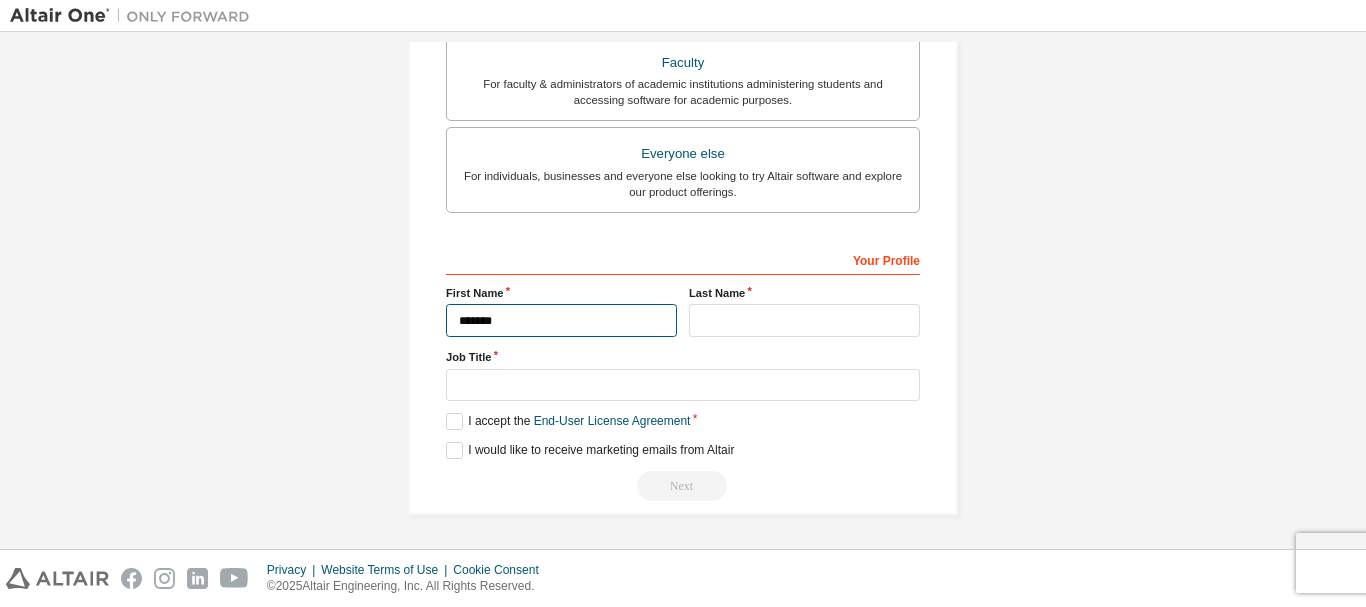type on "*******" 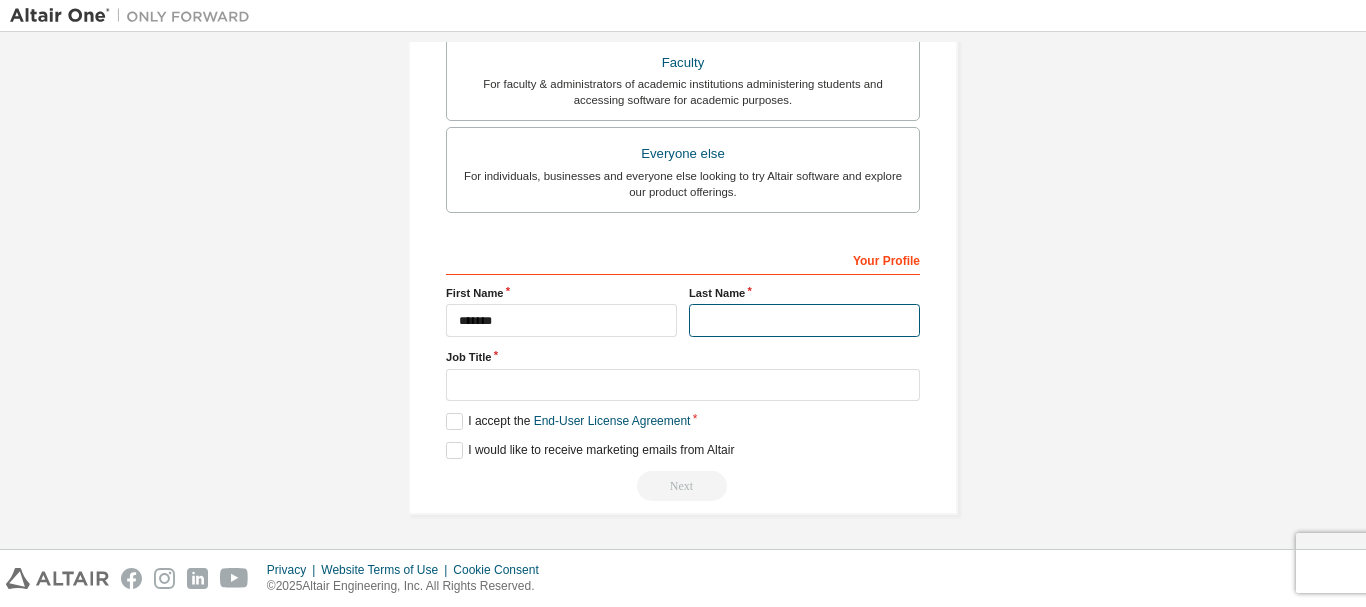 click at bounding box center (804, 320) 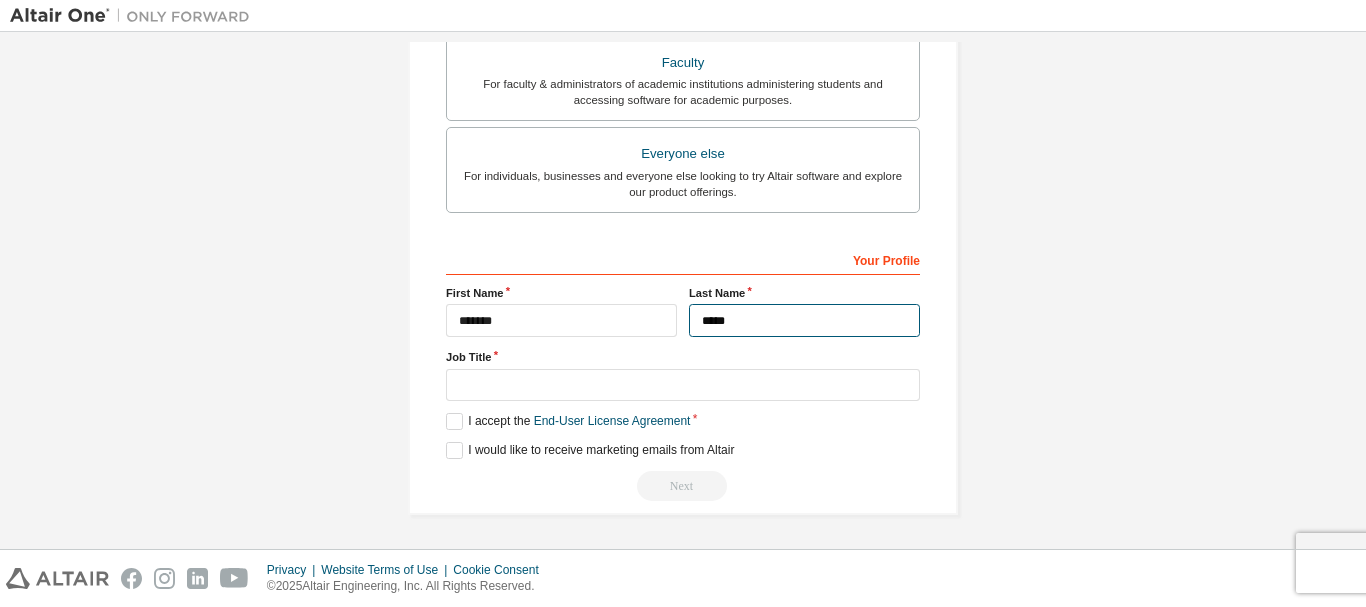 type on "*****" 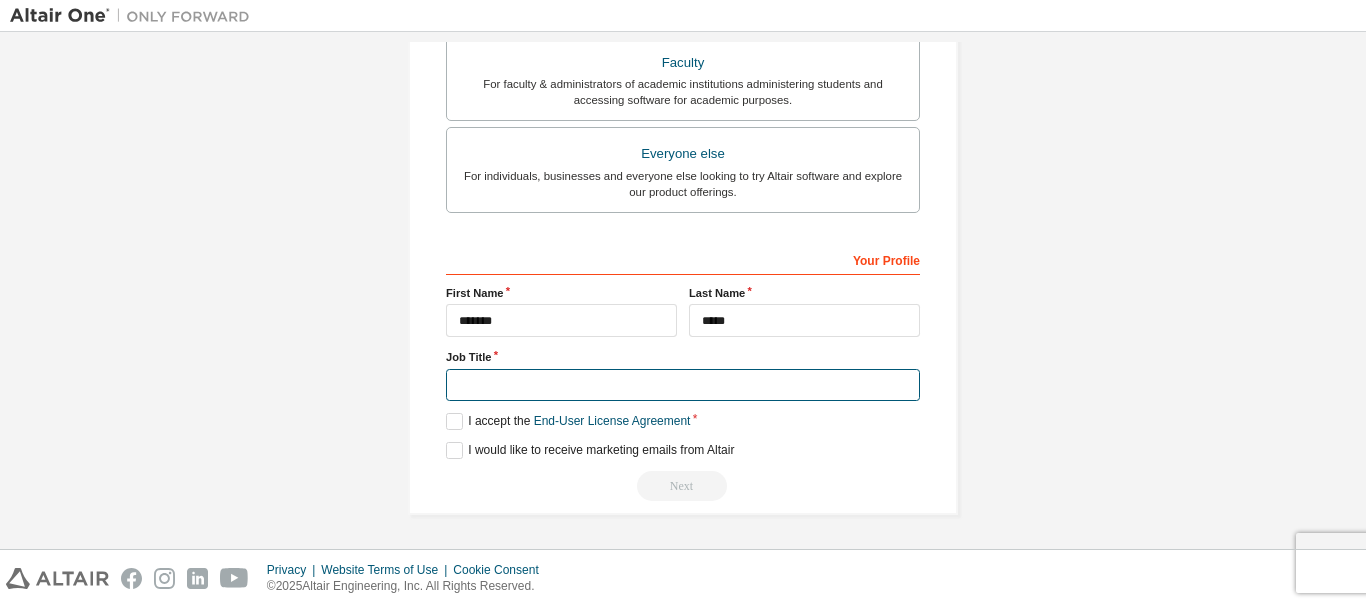 click at bounding box center [683, 385] 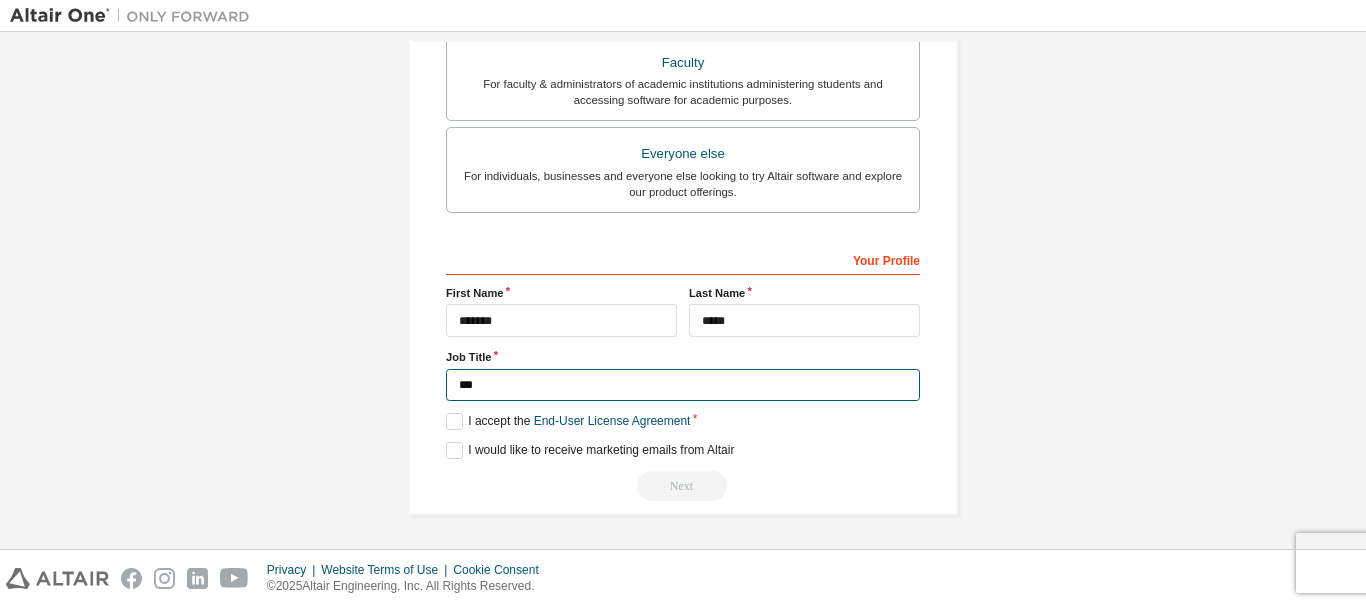 type on "***" 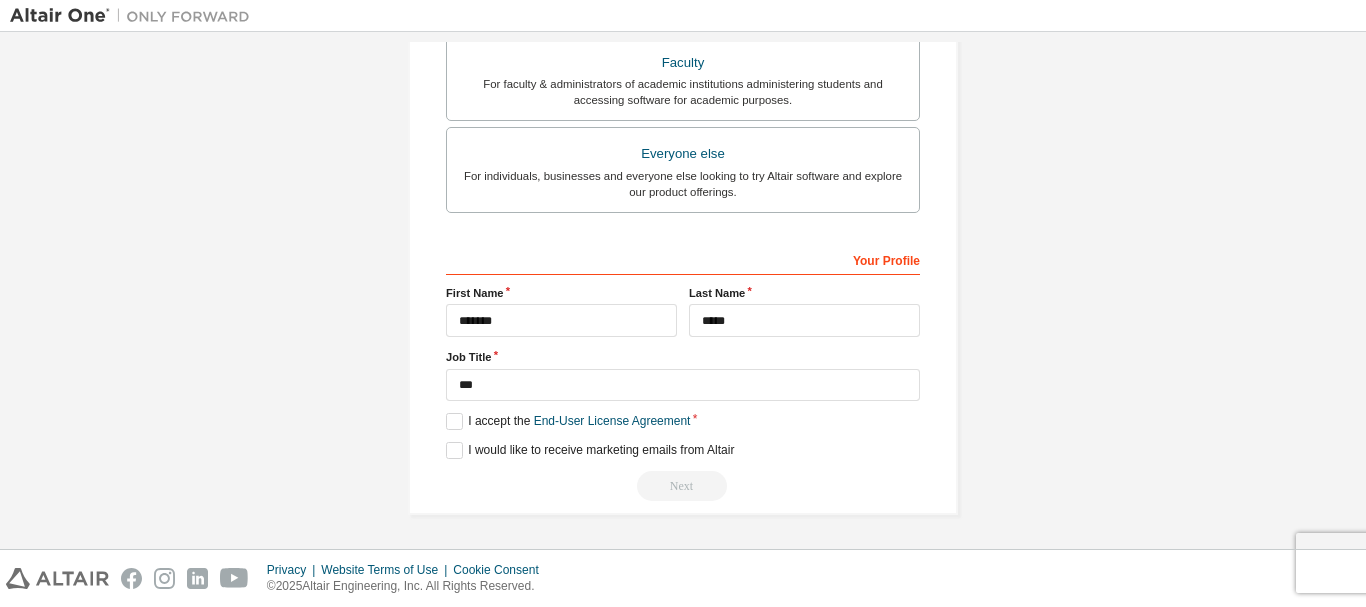 click on "Your Profile First Name ******* Last Name ***** Job Title *** Please provide [STATE]/[PROVINCE] to help us route sales and support resources to you more efficiently. I accept the End-User License Agreement I would like to receive marketing emails from Altair Next" at bounding box center [683, 372] 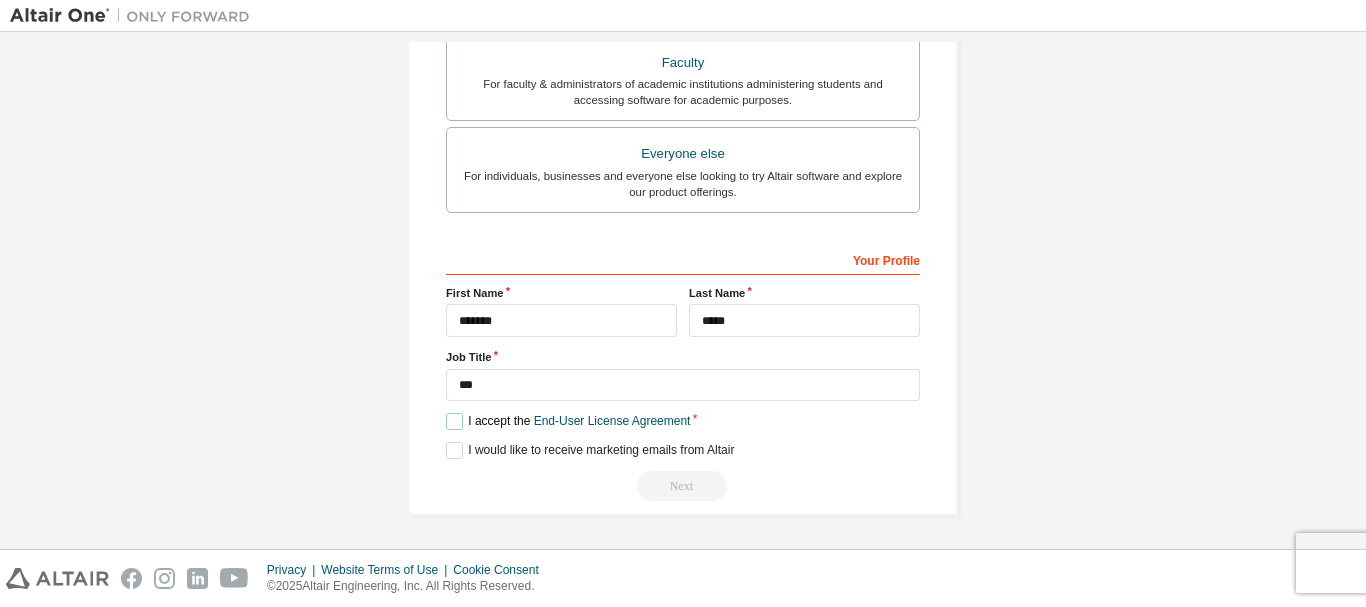 click on "I accept the    End-User License Agreement" at bounding box center [568, 421] 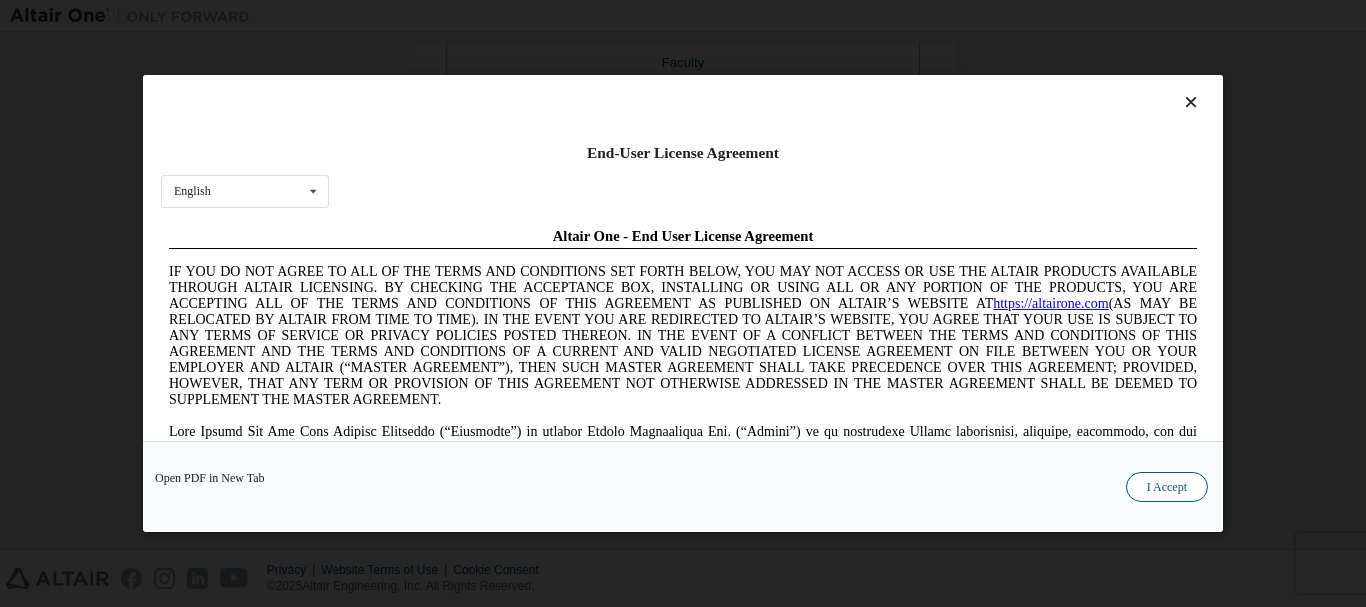 scroll, scrollTop: 0, scrollLeft: 0, axis: both 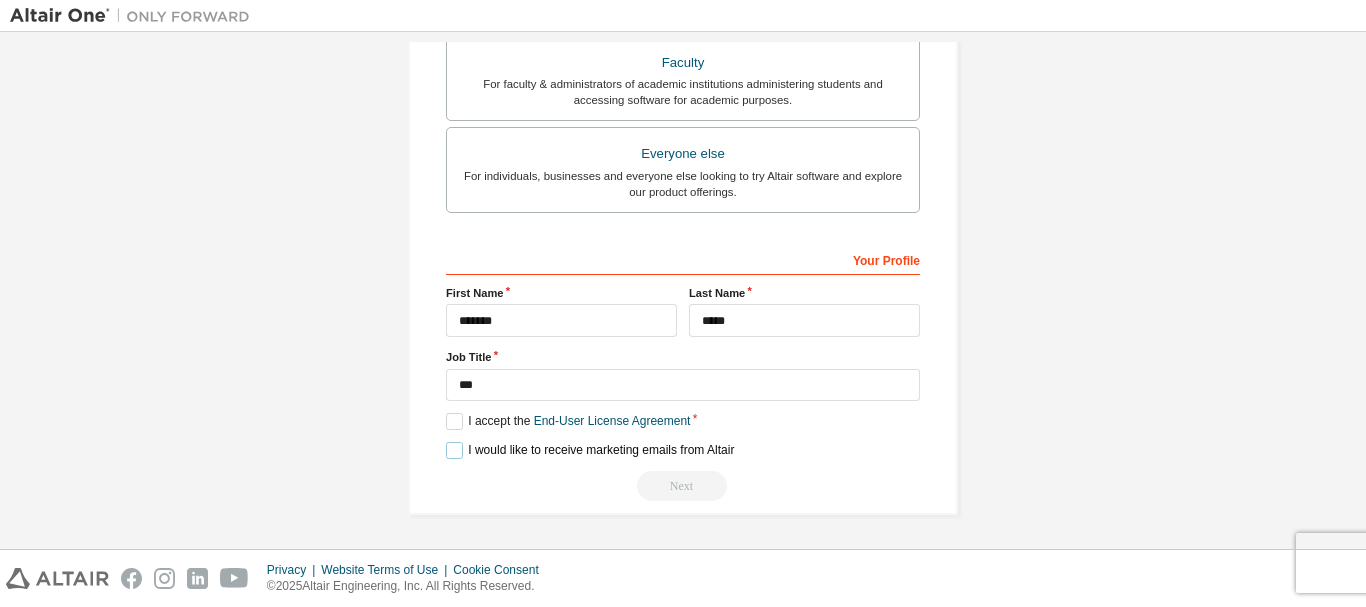 click on "I would like to receive marketing emails from Altair" at bounding box center (590, 450) 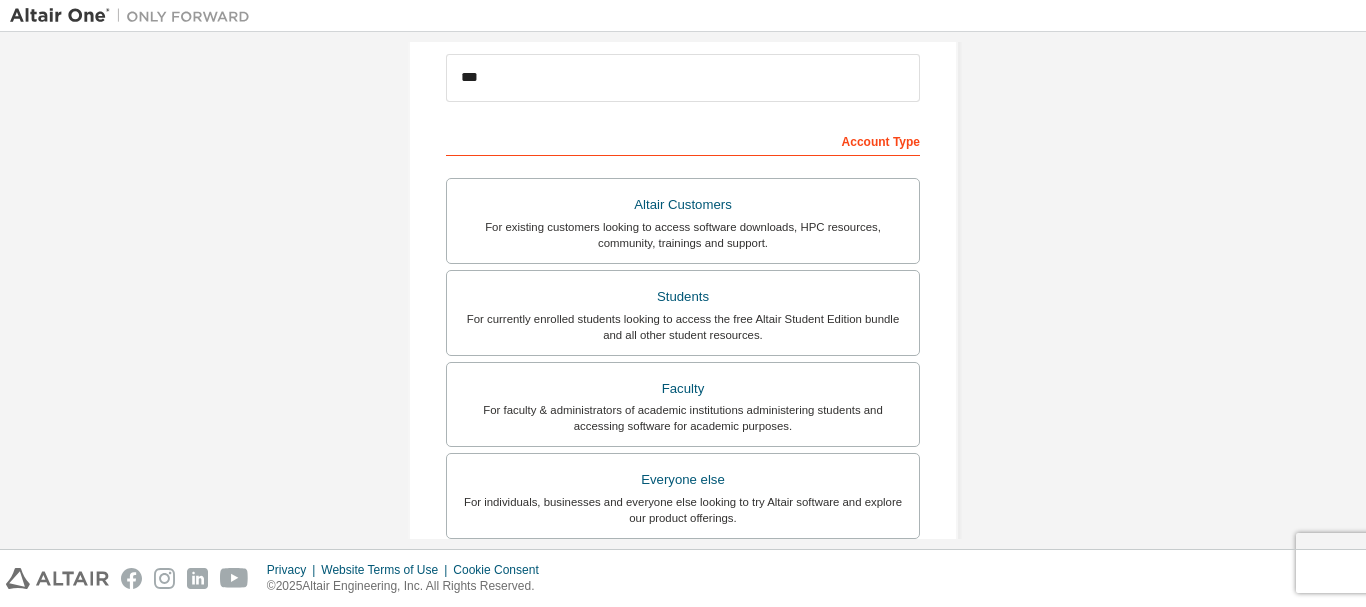 scroll, scrollTop: 235, scrollLeft: 0, axis: vertical 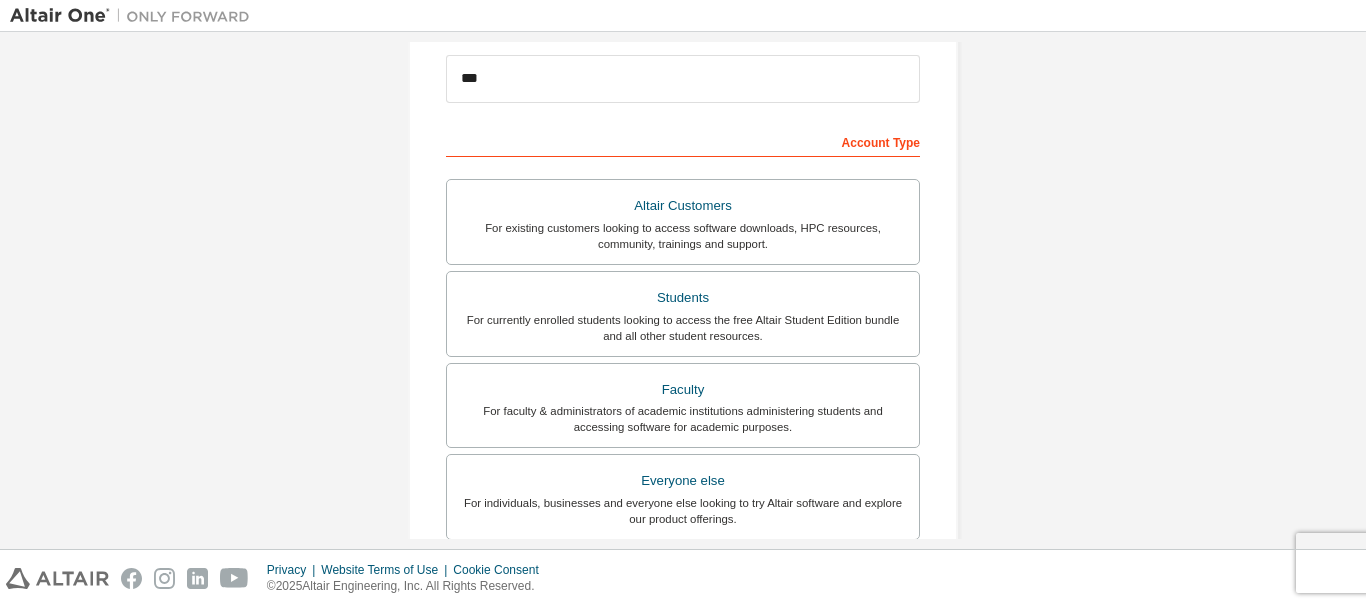 click on "Students" at bounding box center (683, 298) 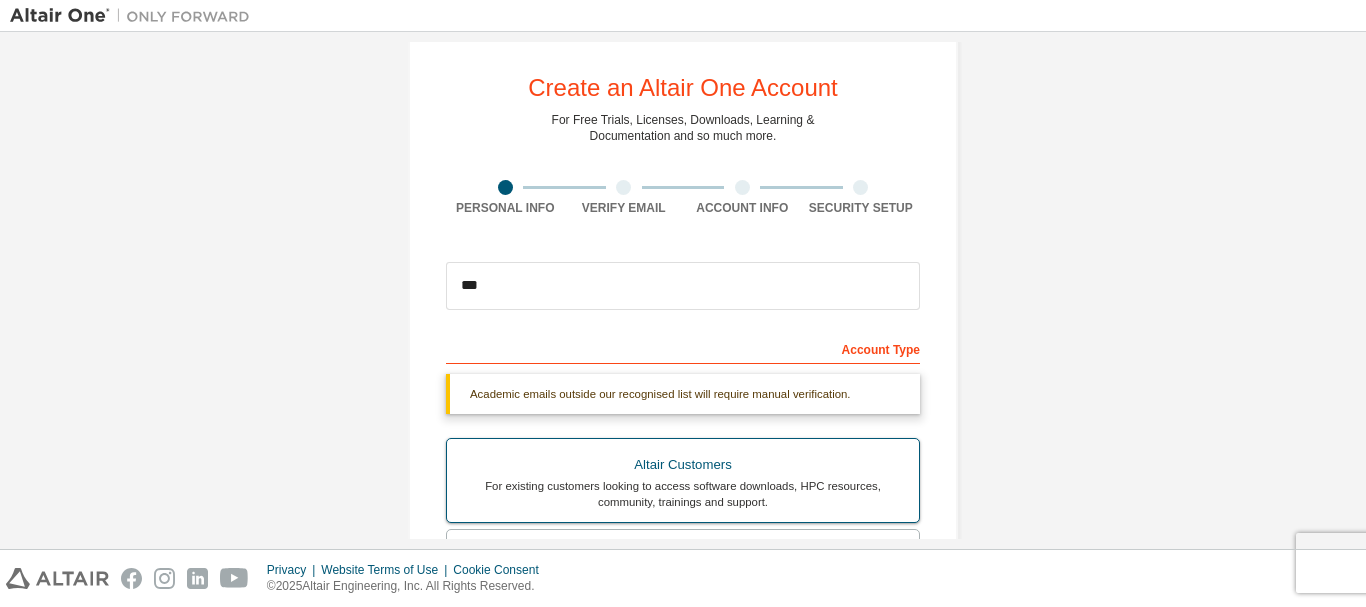 scroll, scrollTop: 0, scrollLeft: 0, axis: both 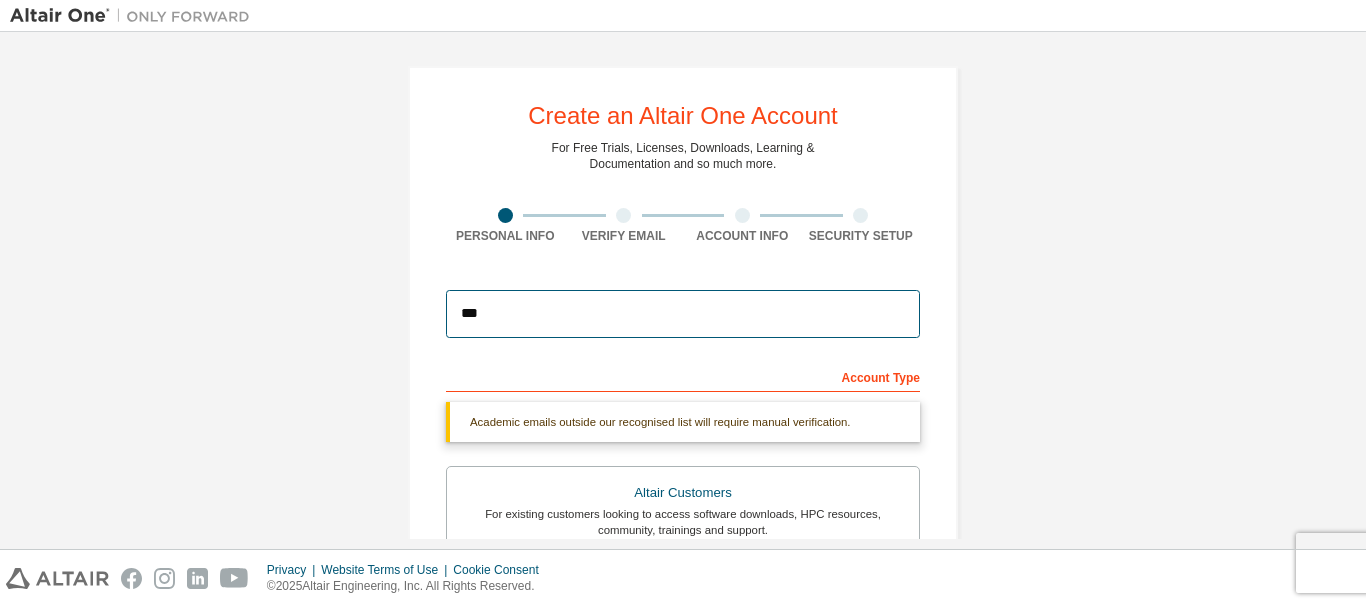 click on "***" at bounding box center (683, 314) 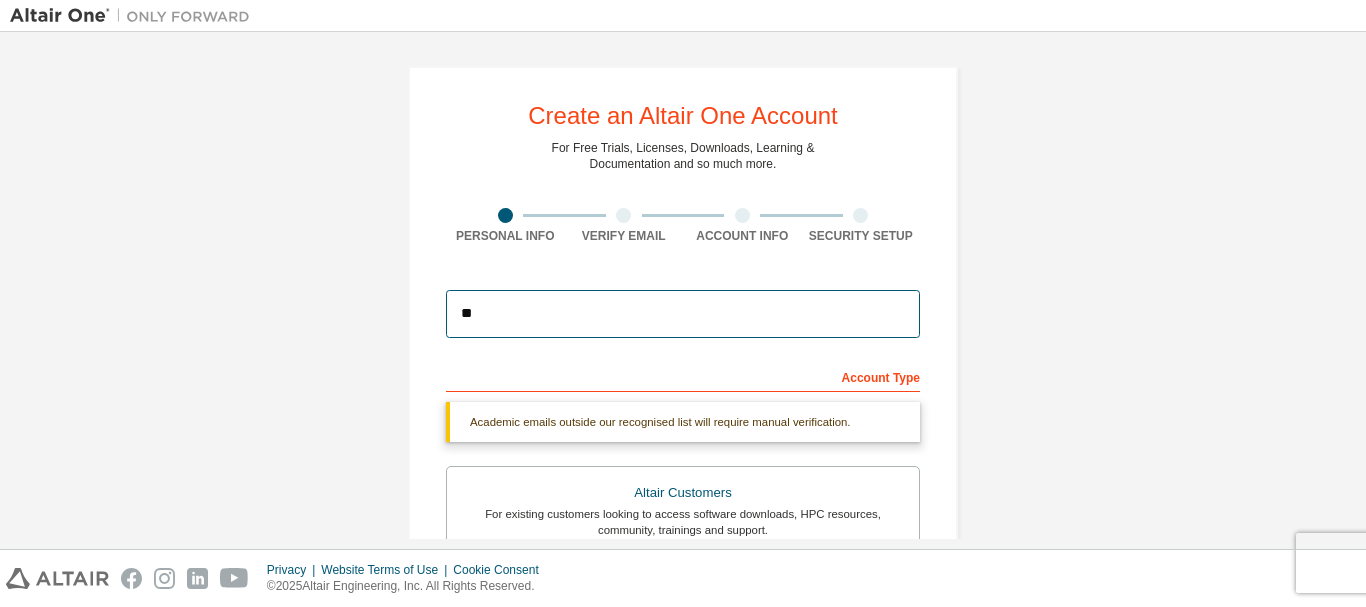 type on "*" 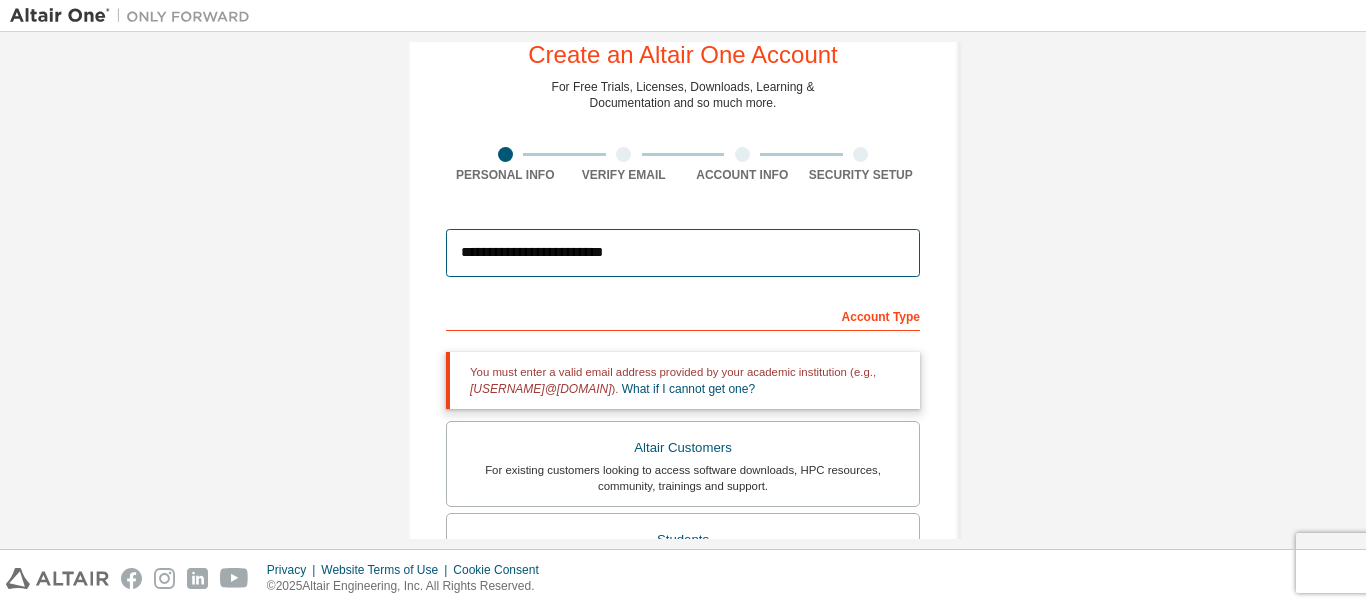 scroll, scrollTop: 63, scrollLeft: 0, axis: vertical 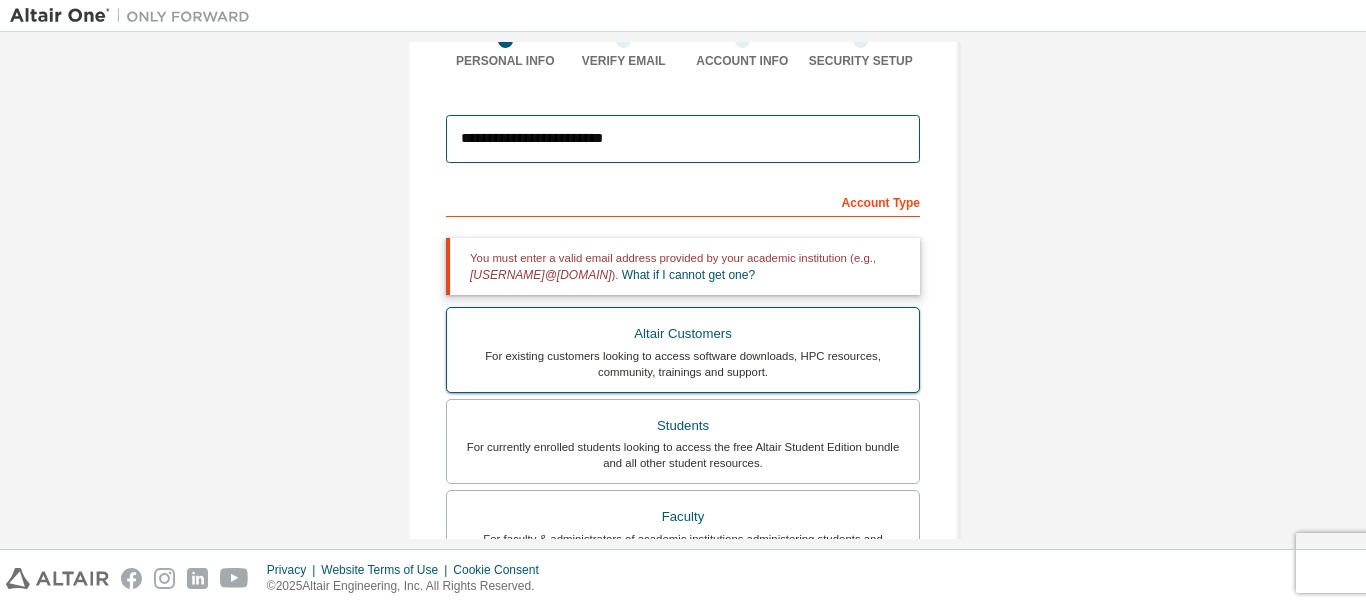 type on "**********" 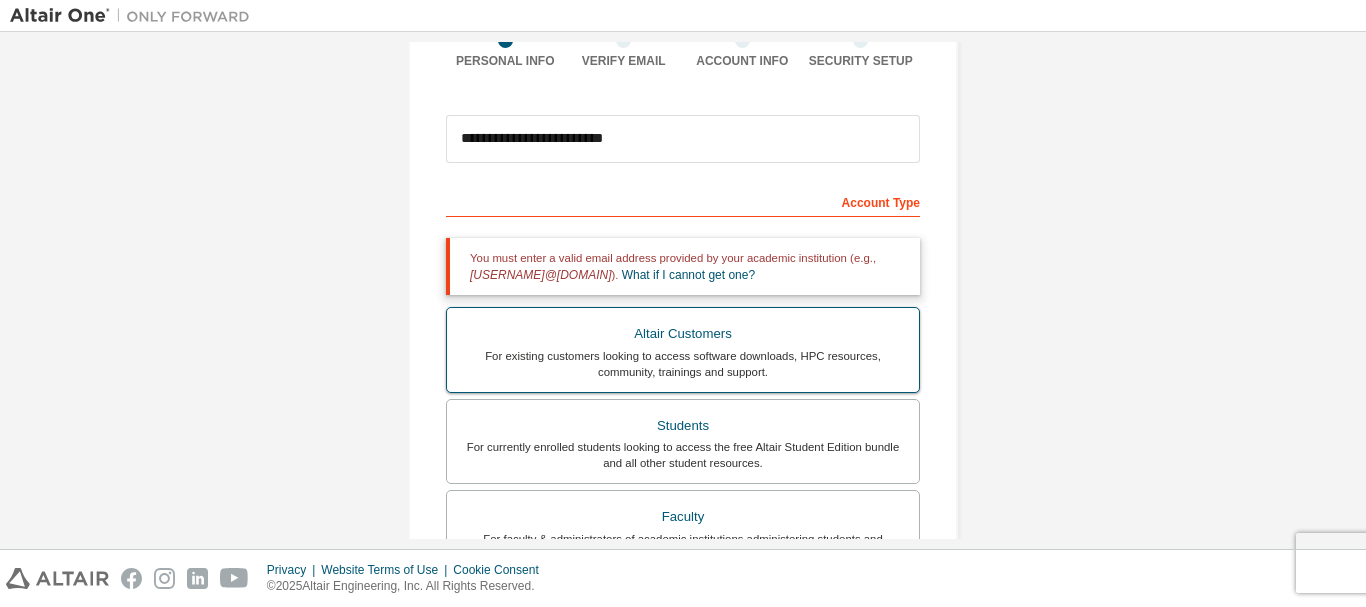 click on "Altair Customers" at bounding box center (683, 334) 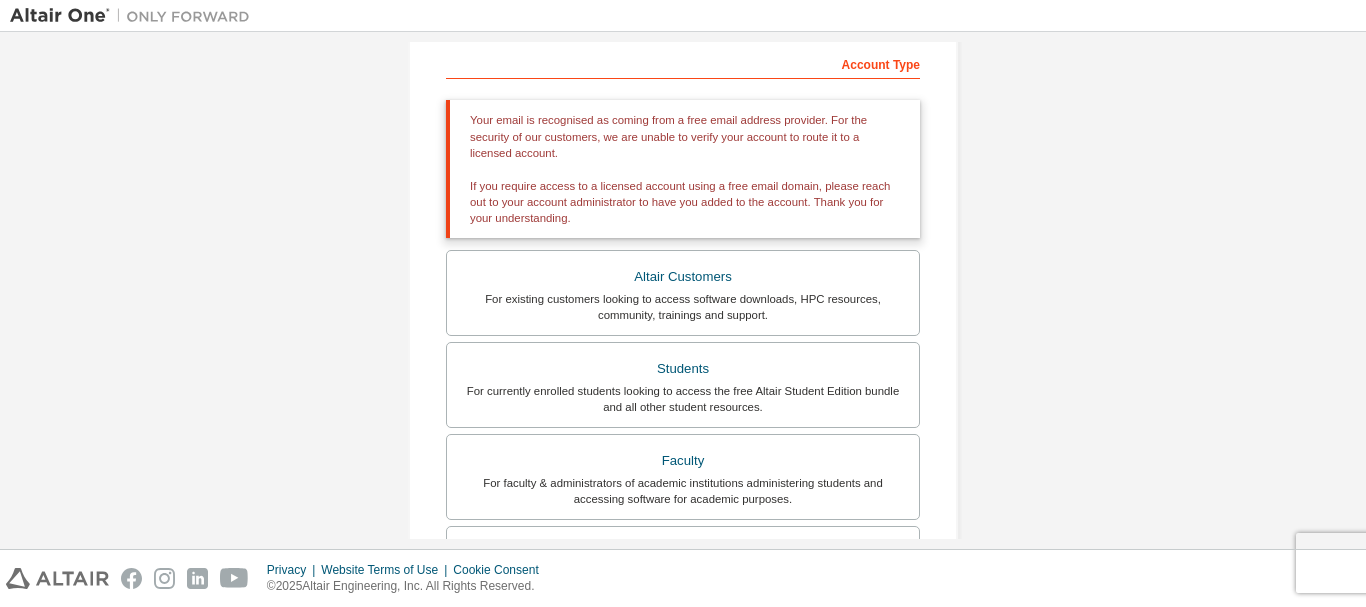 scroll, scrollTop: 316, scrollLeft: 0, axis: vertical 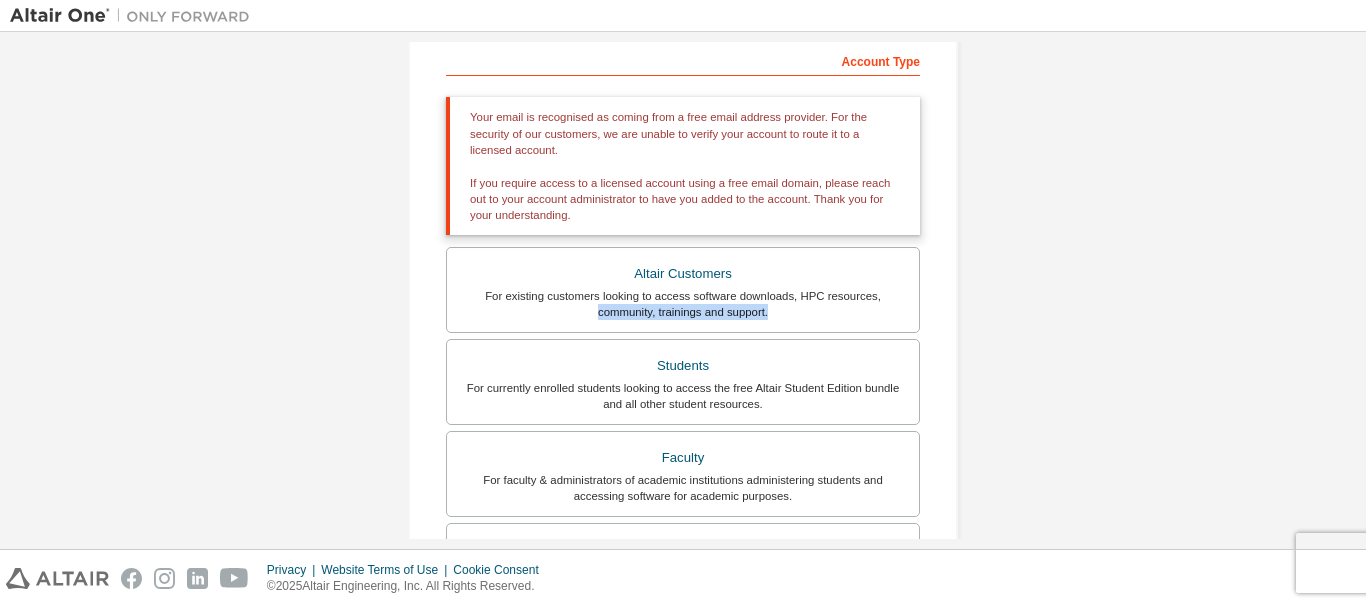 drag, startPoint x: 1339, startPoint y: 297, endPoint x: 1337, endPoint y: 320, distance: 23.086792 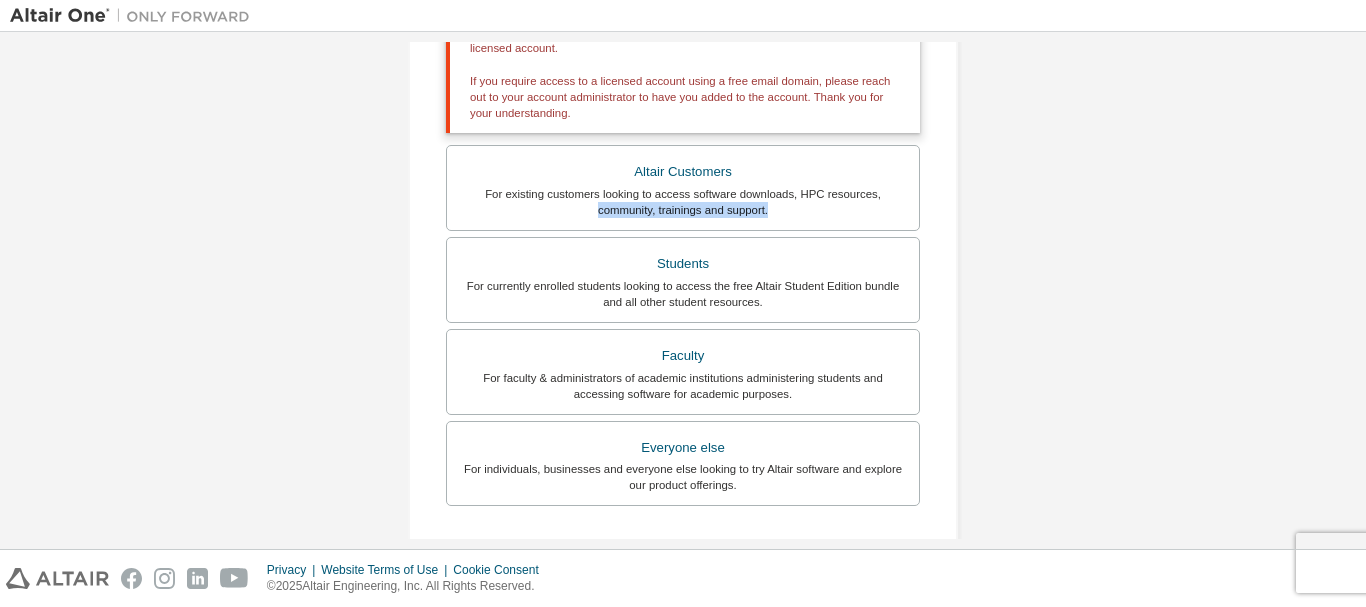 scroll, scrollTop: 433, scrollLeft: 0, axis: vertical 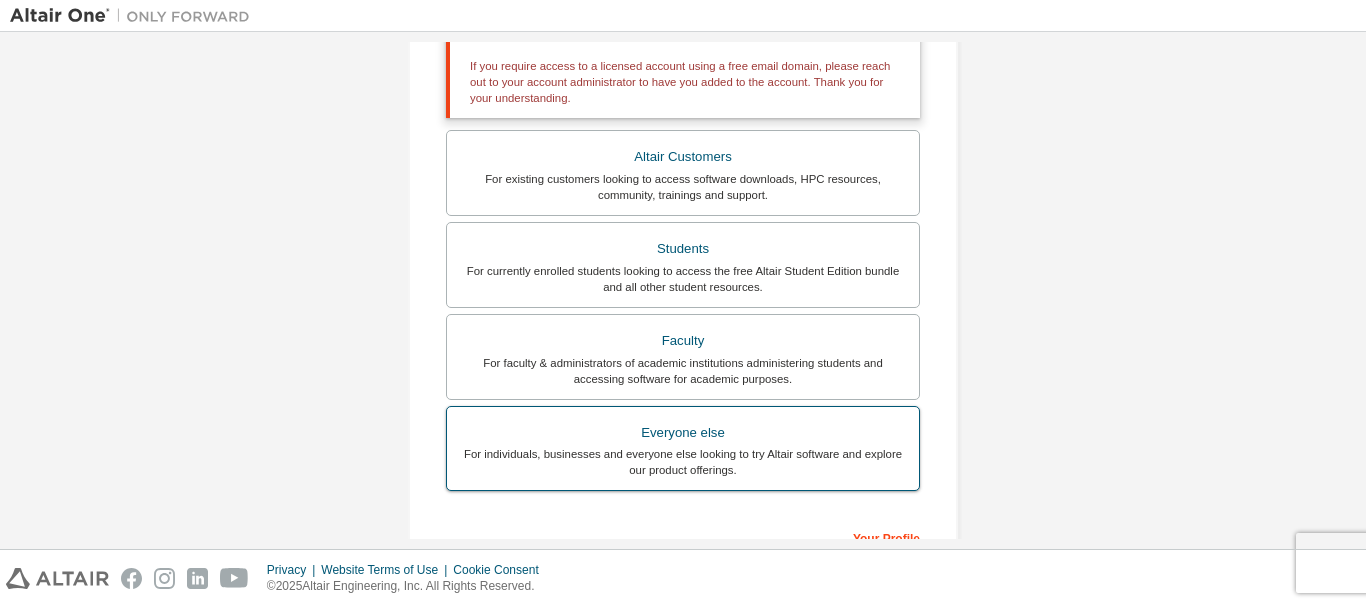 click on "Everyone else" at bounding box center (683, 433) 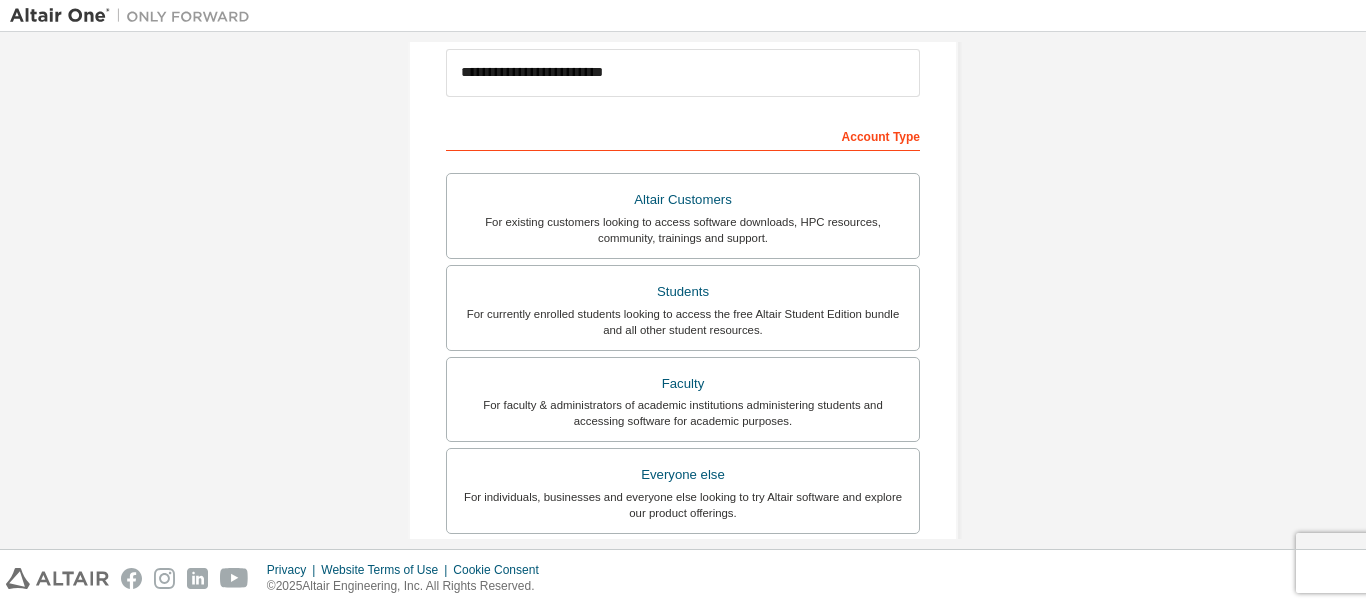 scroll, scrollTop: 242, scrollLeft: 0, axis: vertical 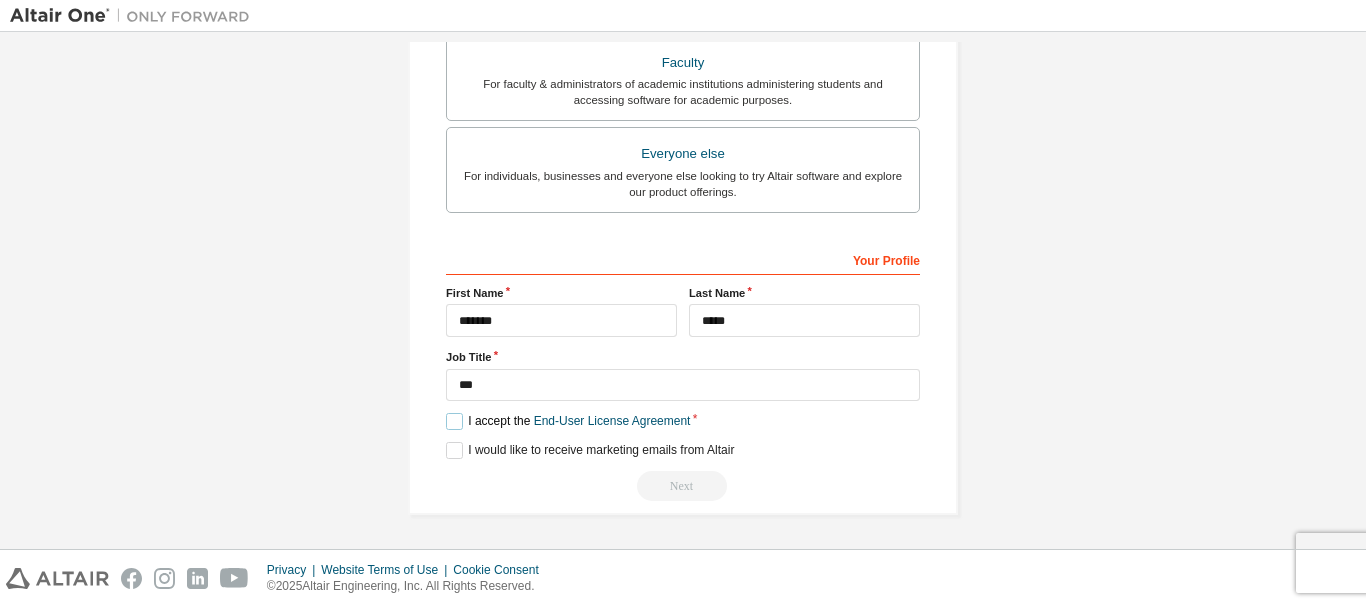 click on "I accept the    End-User License Agreement" at bounding box center (568, 421) 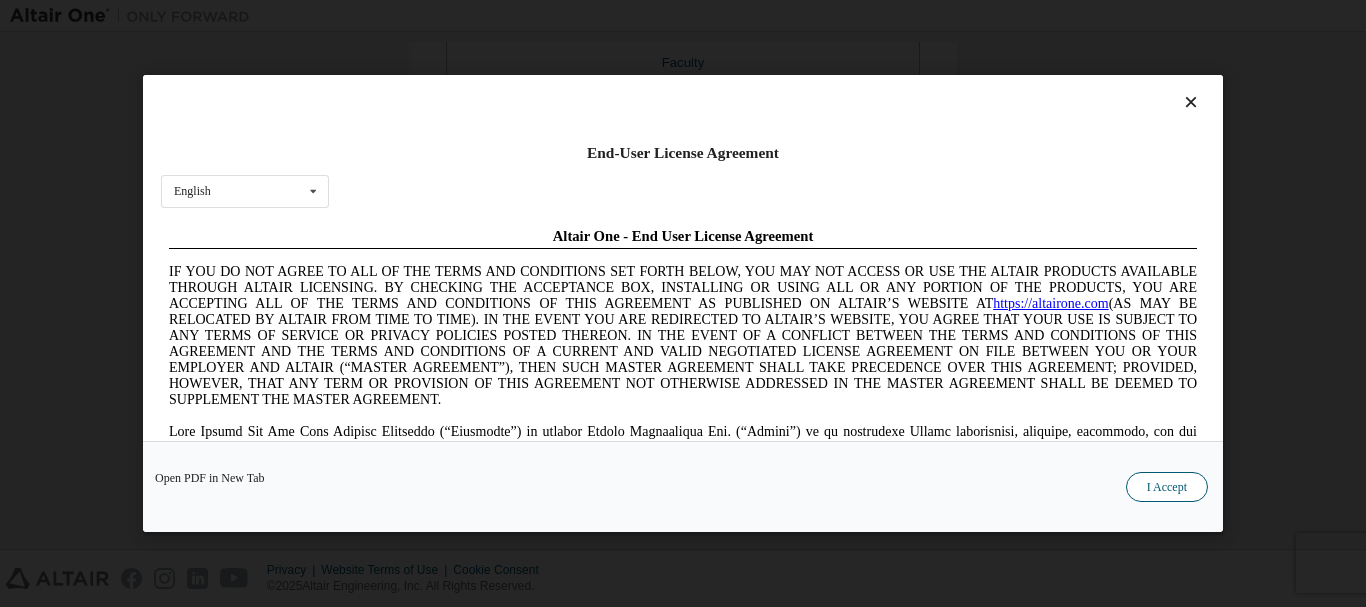scroll, scrollTop: 0, scrollLeft: 0, axis: both 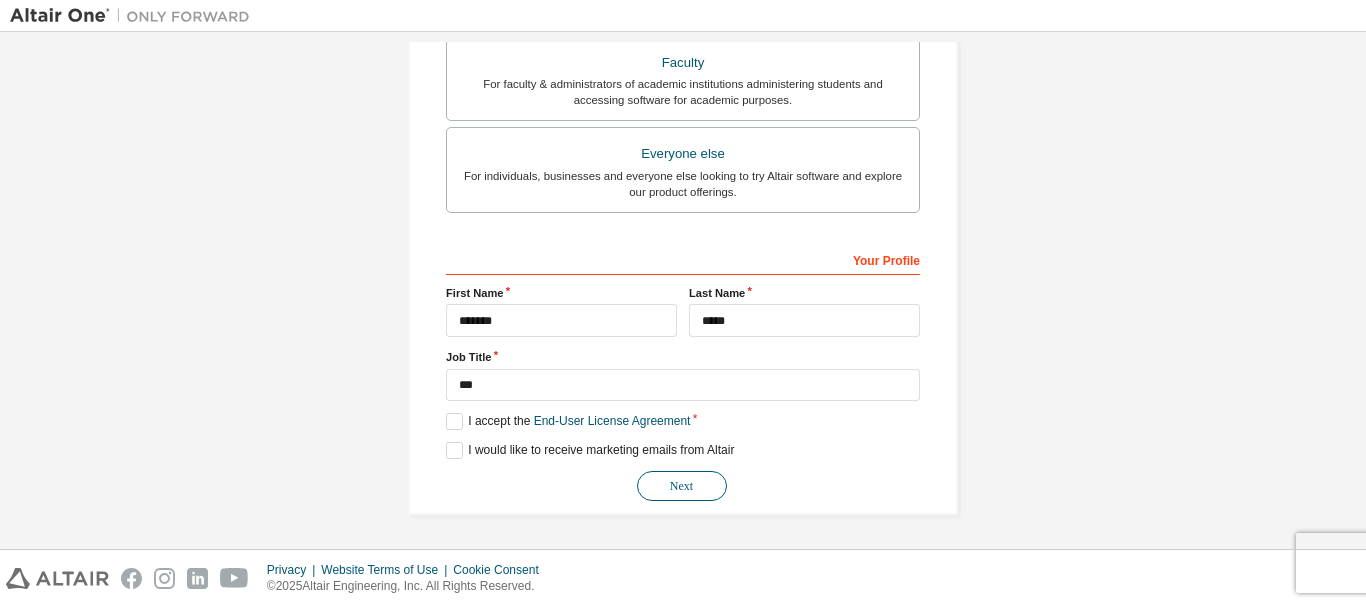 click on "Next" at bounding box center (682, 486) 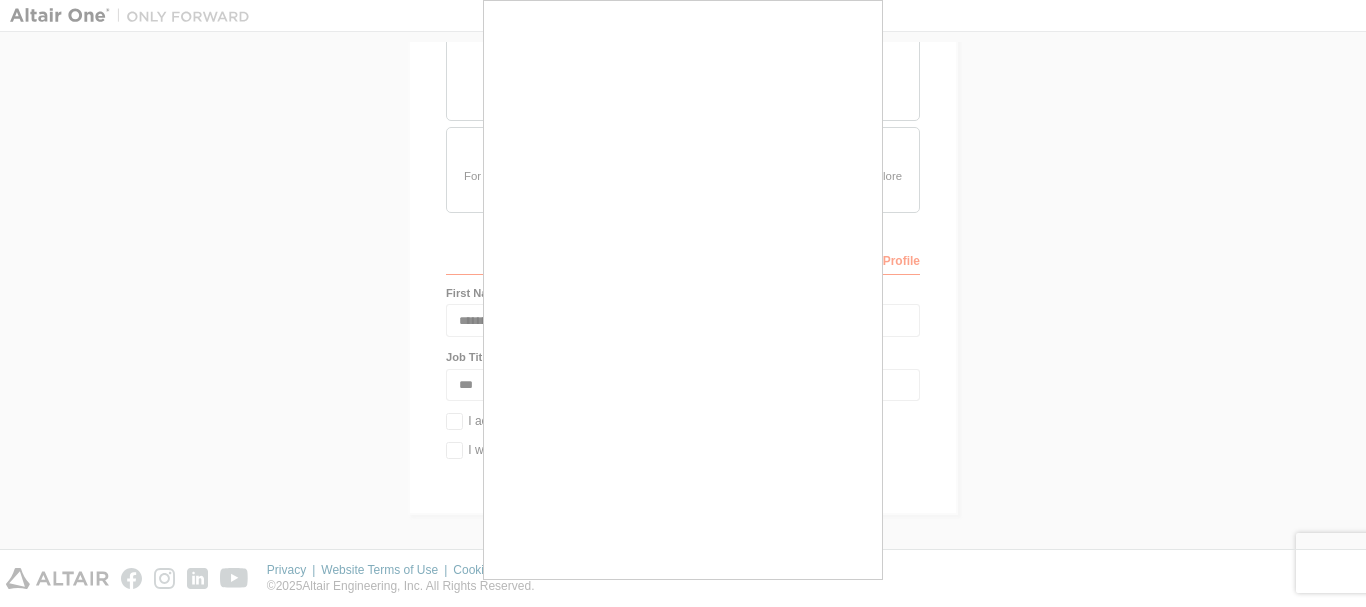 scroll, scrollTop: 4, scrollLeft: 0, axis: vertical 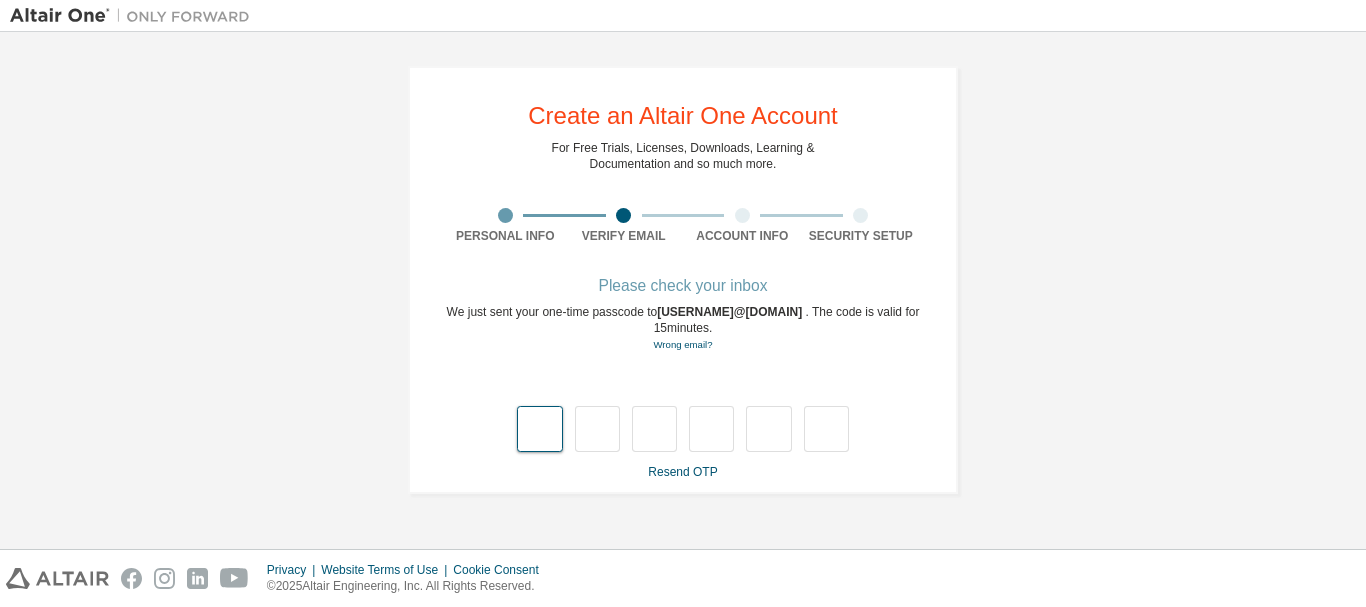 click at bounding box center (539, 429) 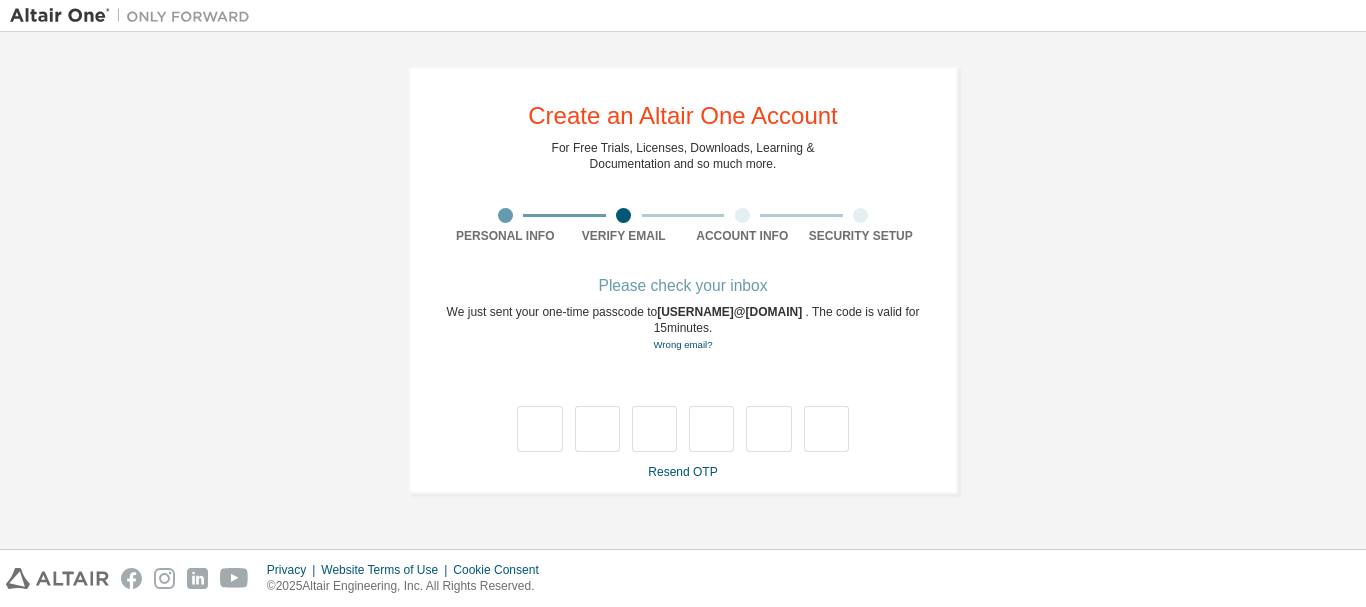 type on "*" 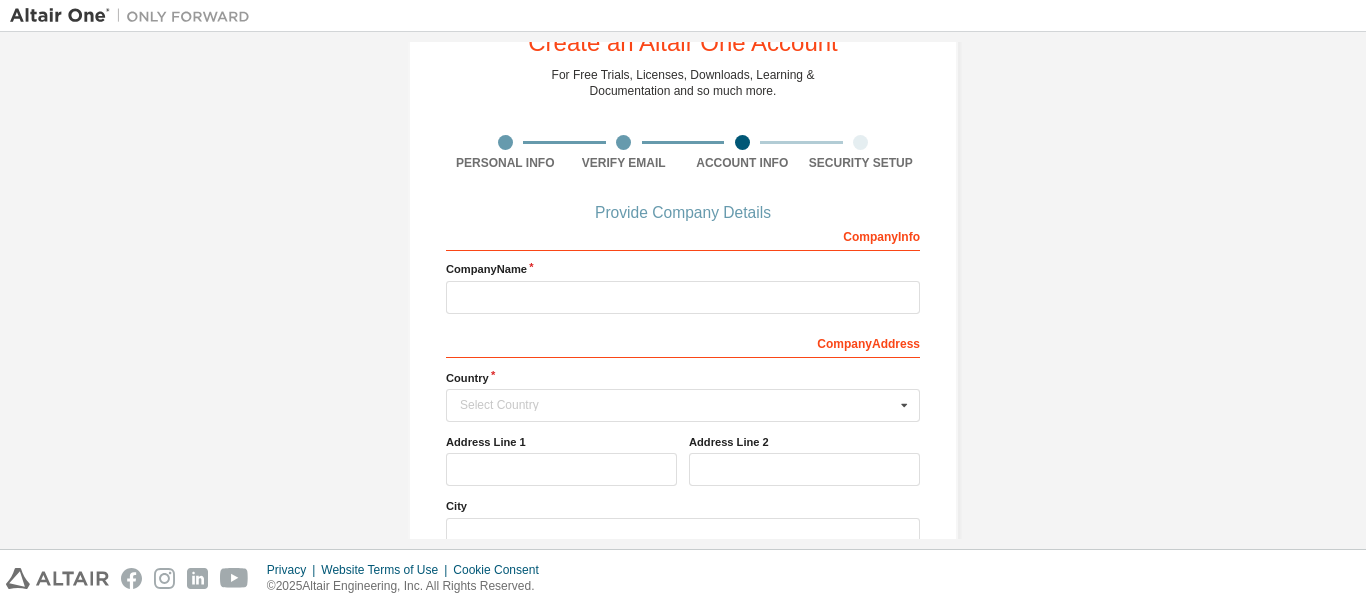 scroll, scrollTop: 74, scrollLeft: 0, axis: vertical 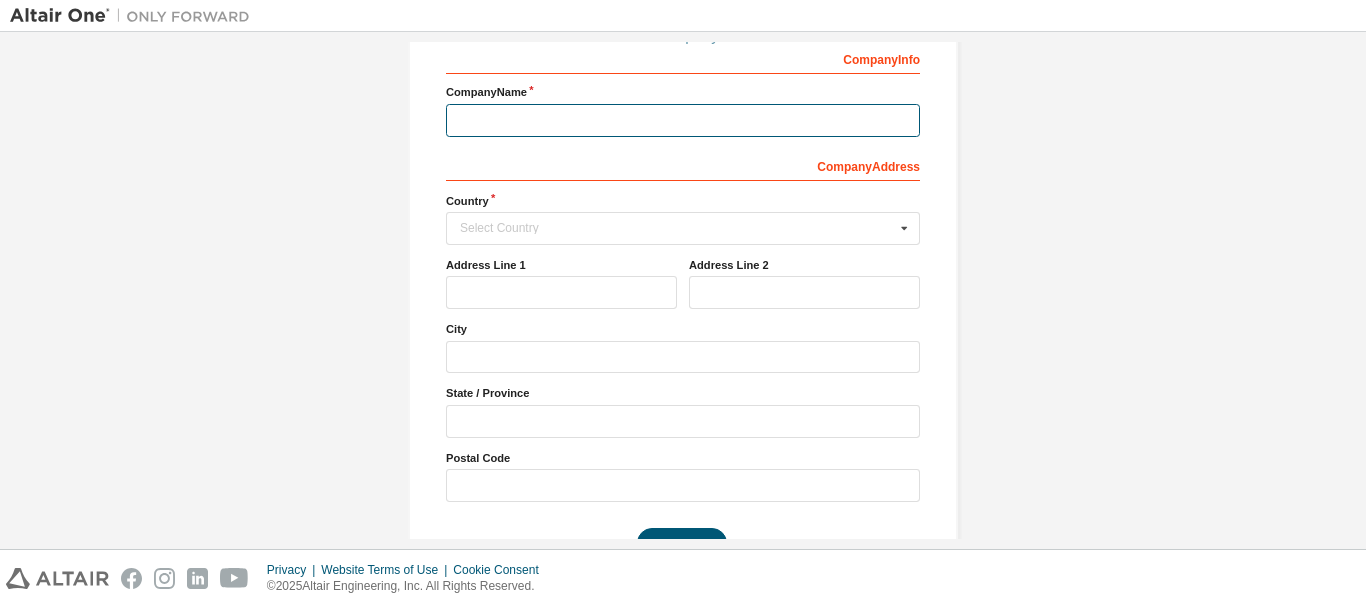 click at bounding box center [683, 120] 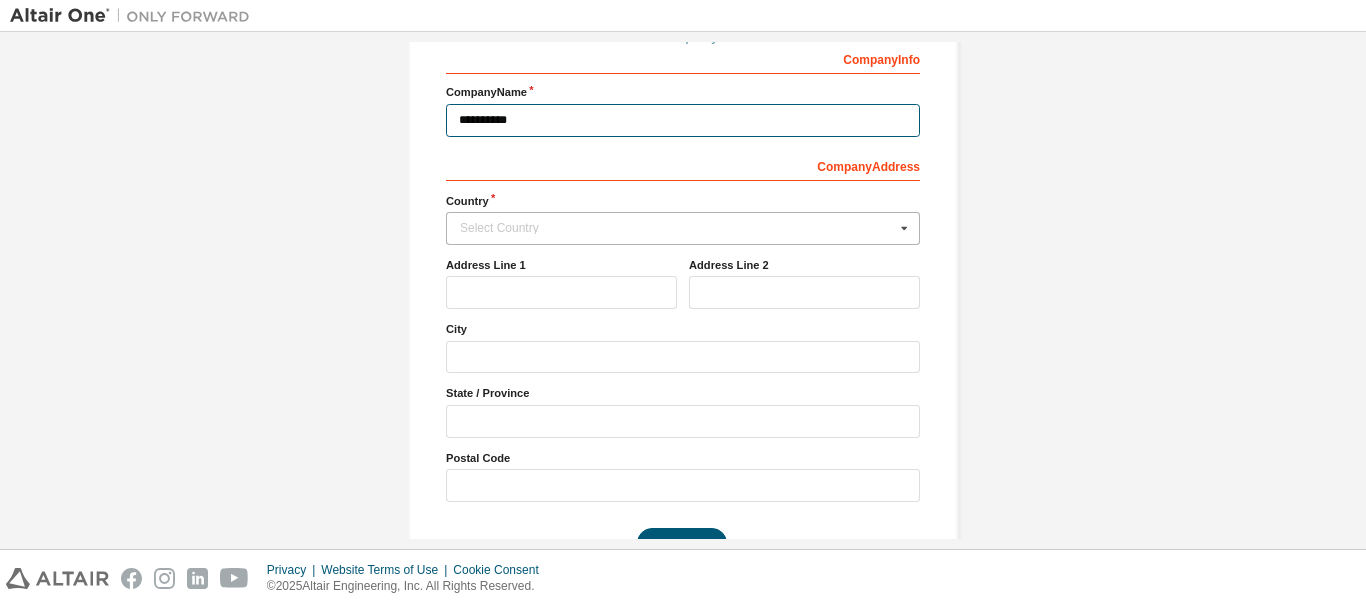 type on "**********" 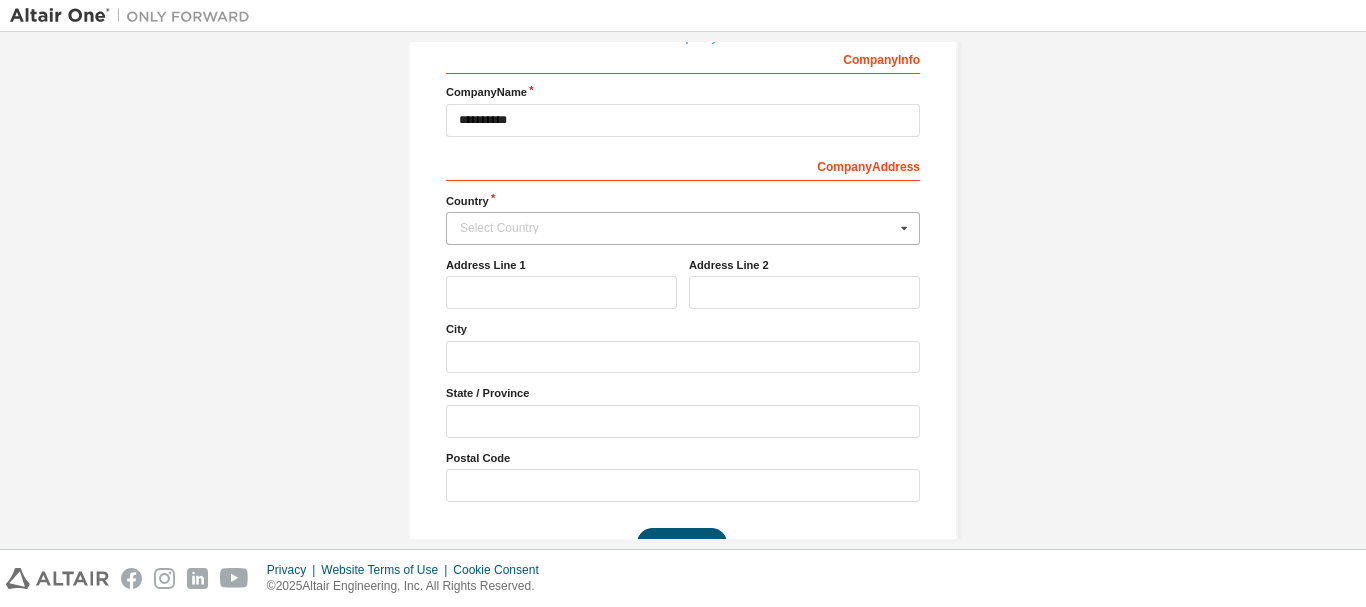 click on "Select Country" at bounding box center [677, 228] 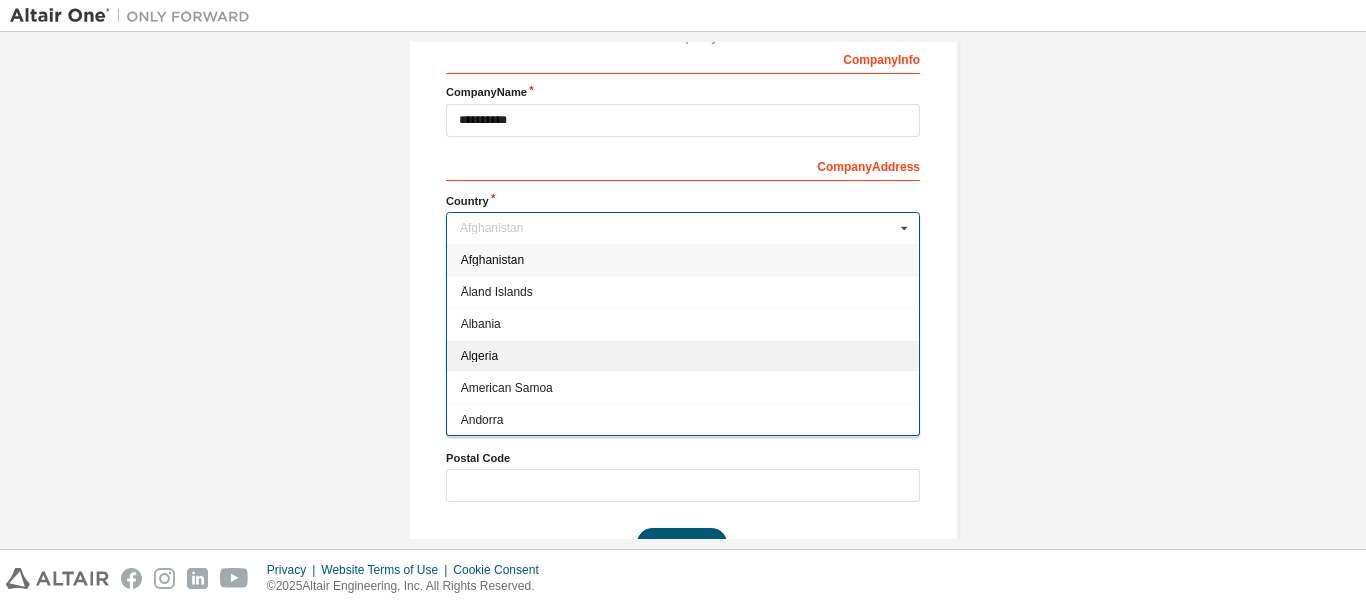 click on "Algeria" at bounding box center (683, 355) 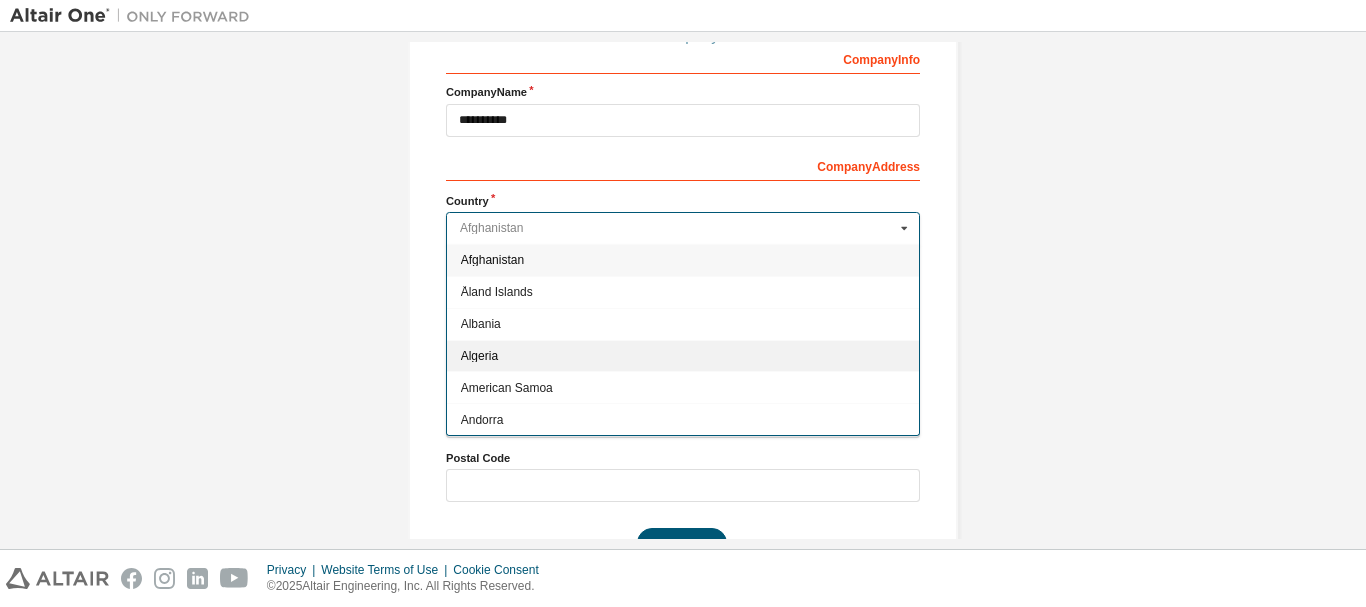 type on "***" 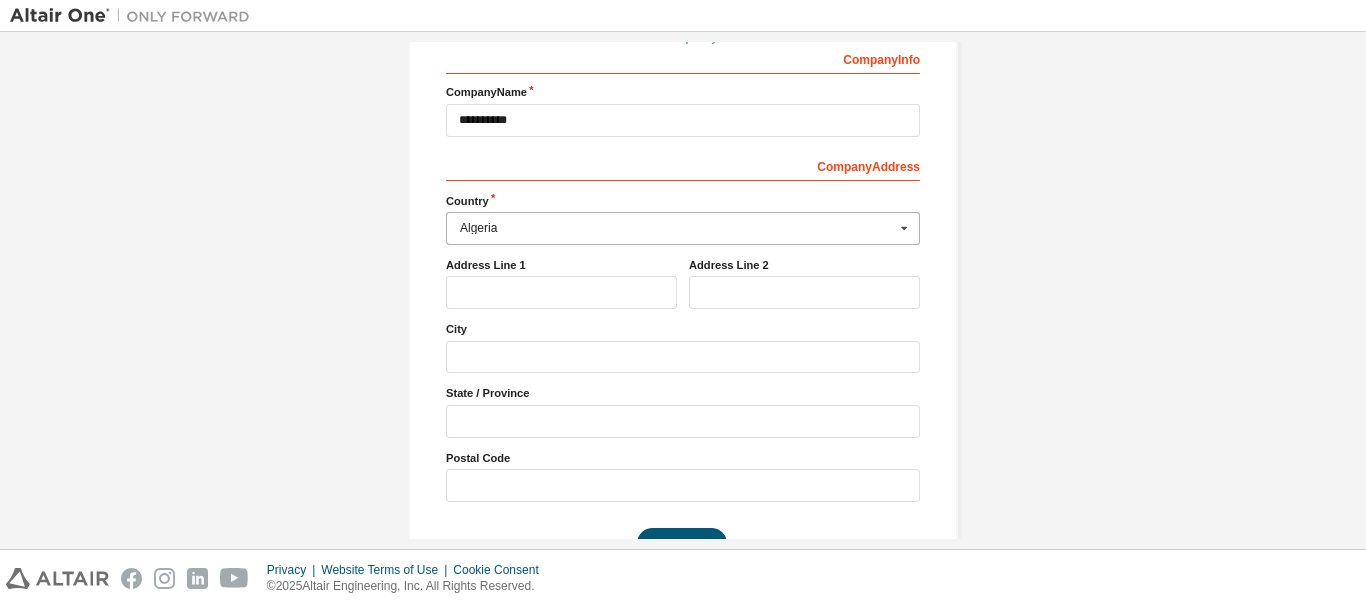 click on "Algeria" at bounding box center [677, 228] 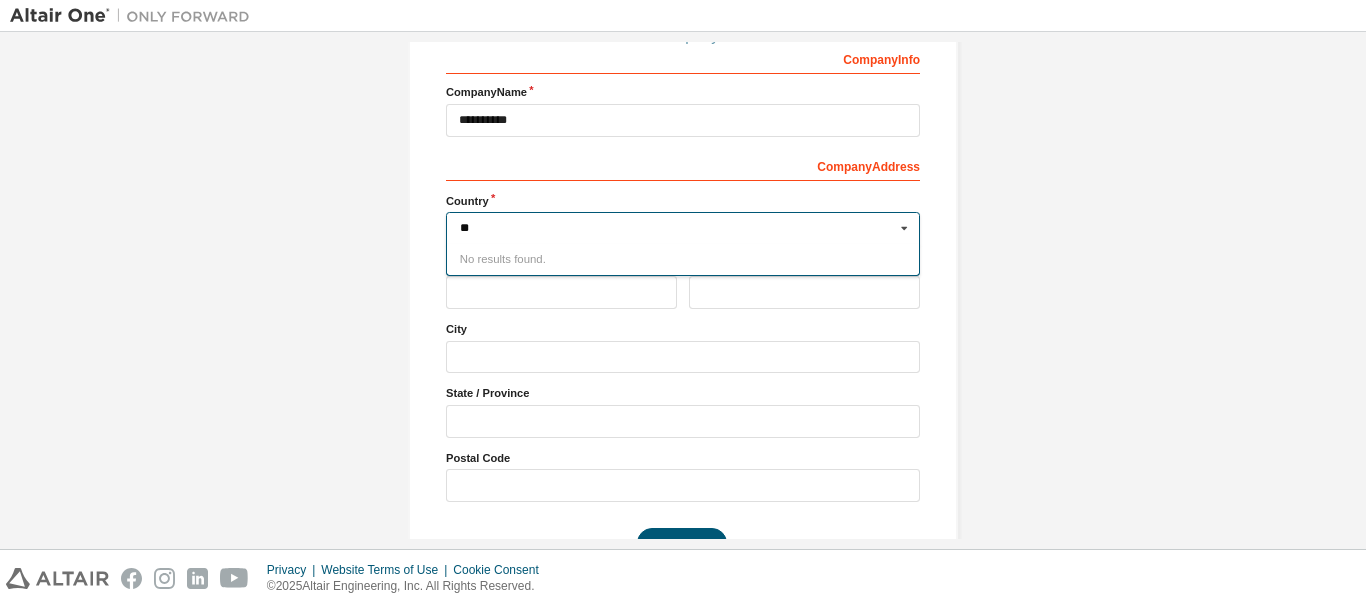 type on "*" 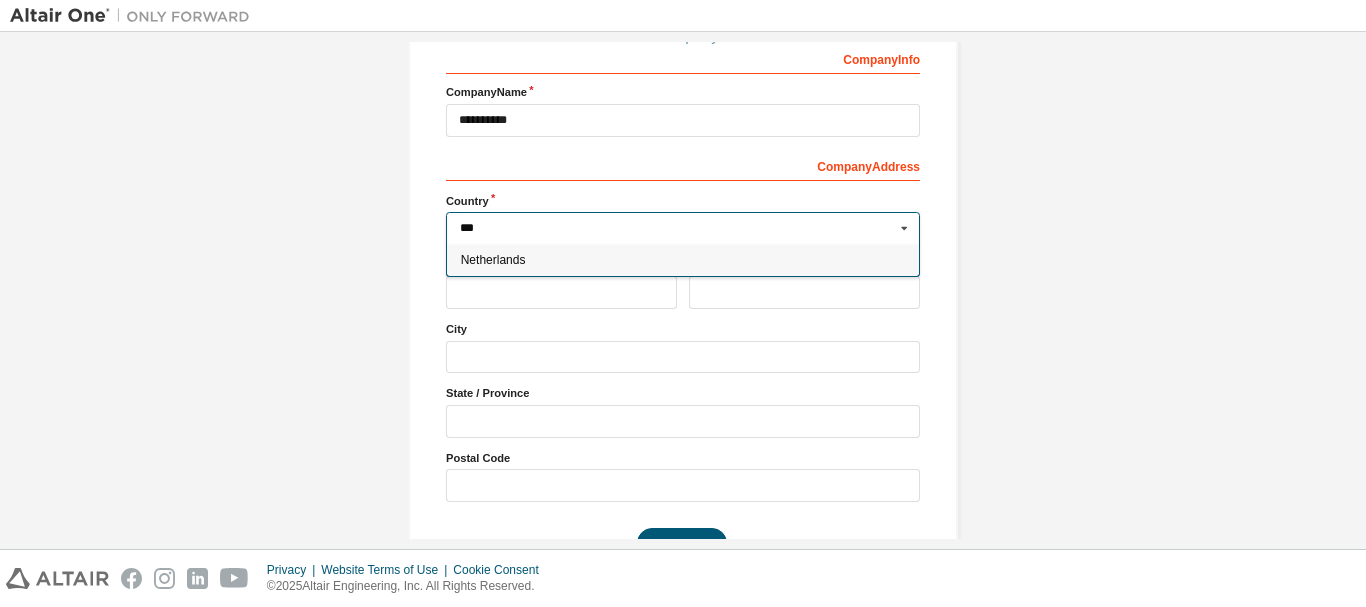 type on "****" 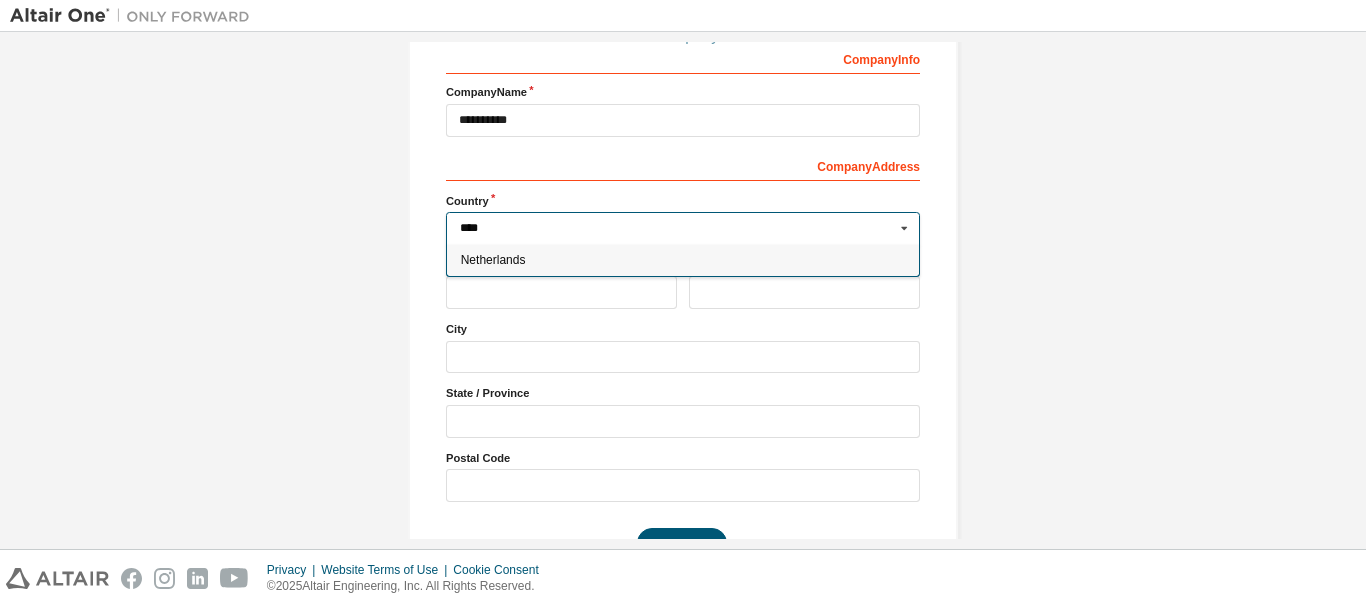 type on "***" 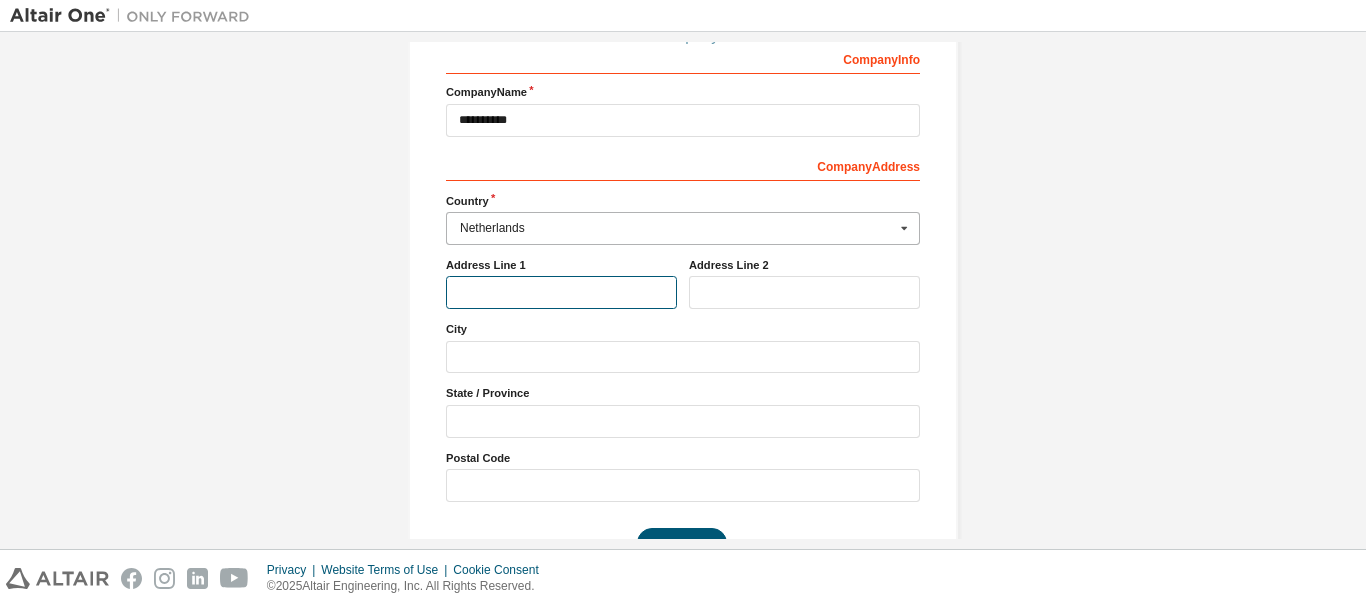 click at bounding box center [561, 292] 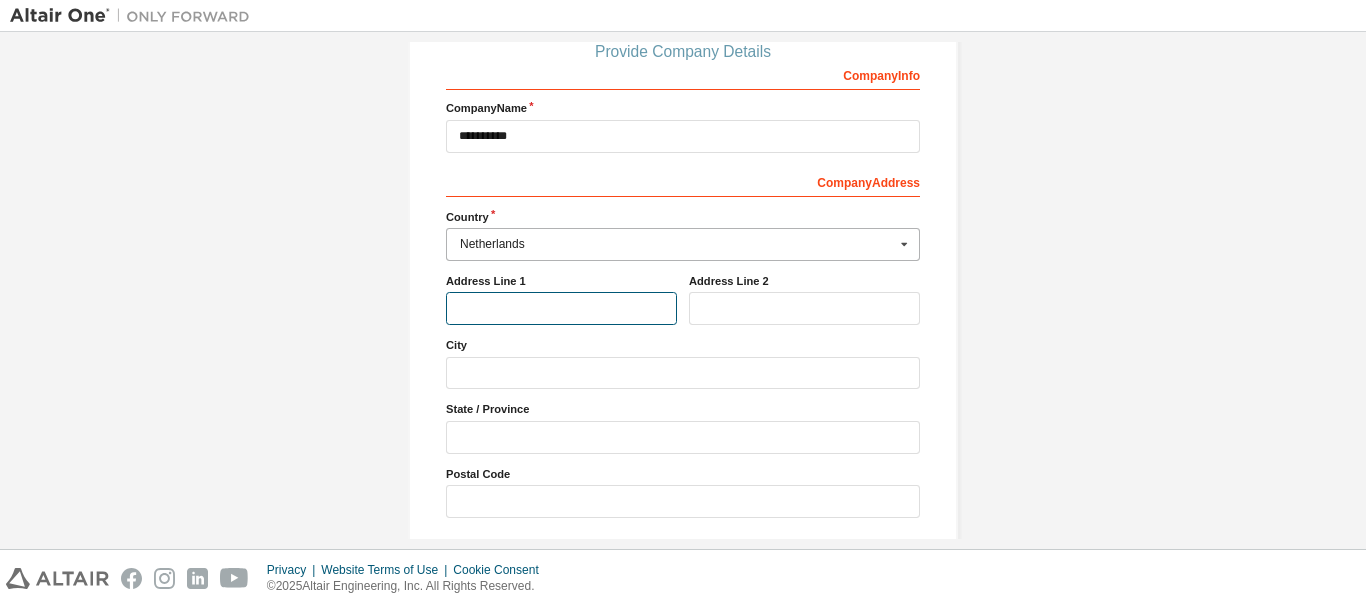 scroll, scrollTop: 232, scrollLeft: 0, axis: vertical 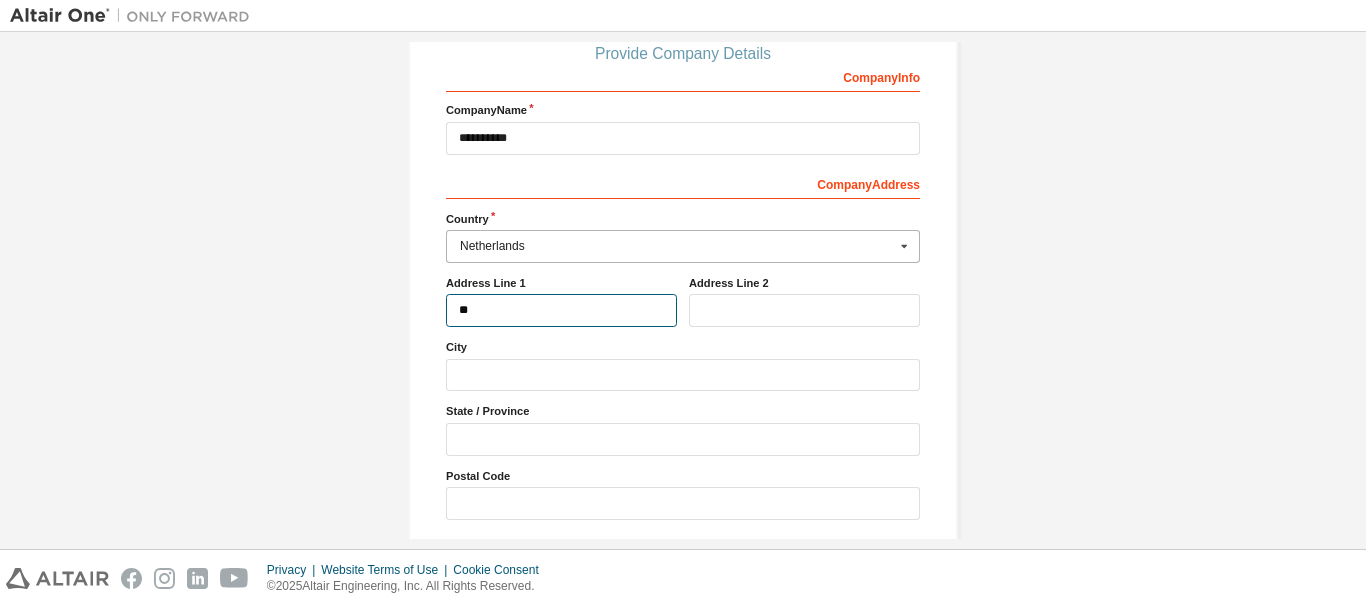 type on "*" 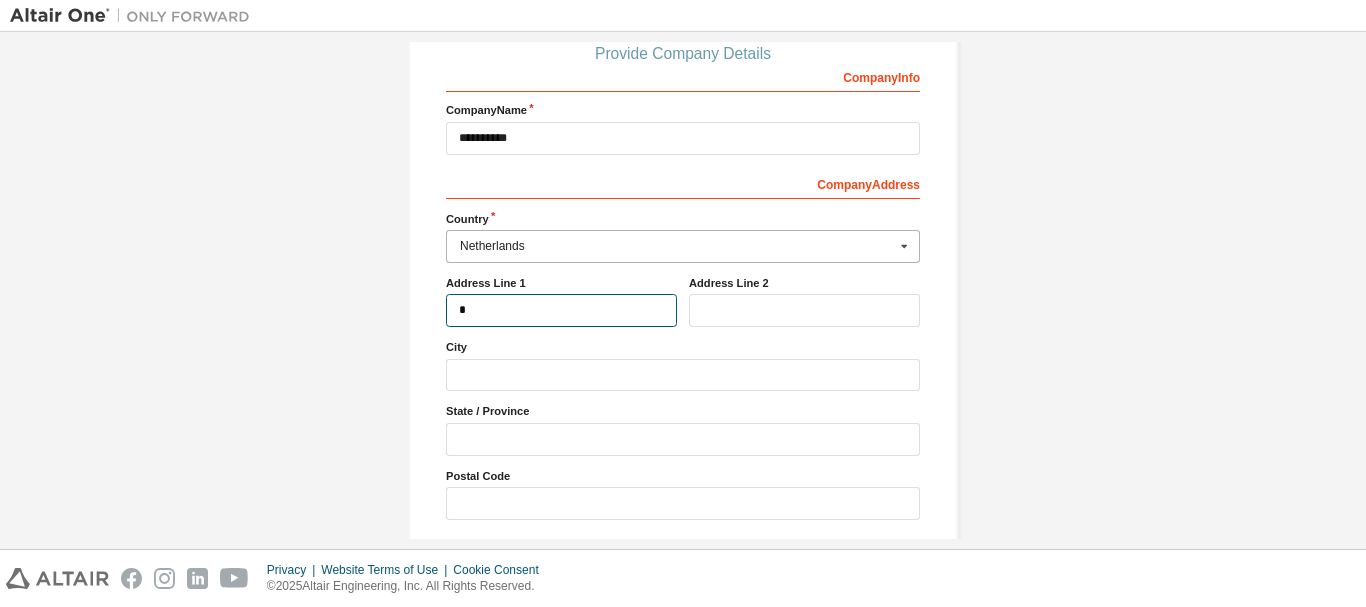 type 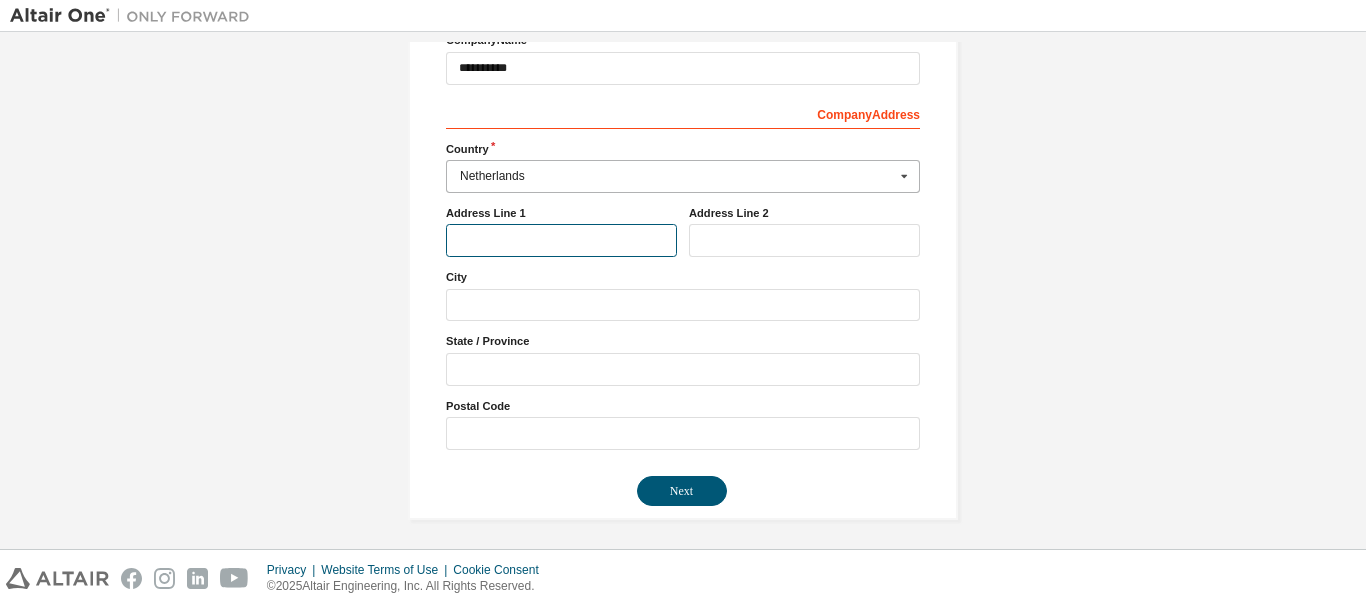scroll, scrollTop: 307, scrollLeft: 0, axis: vertical 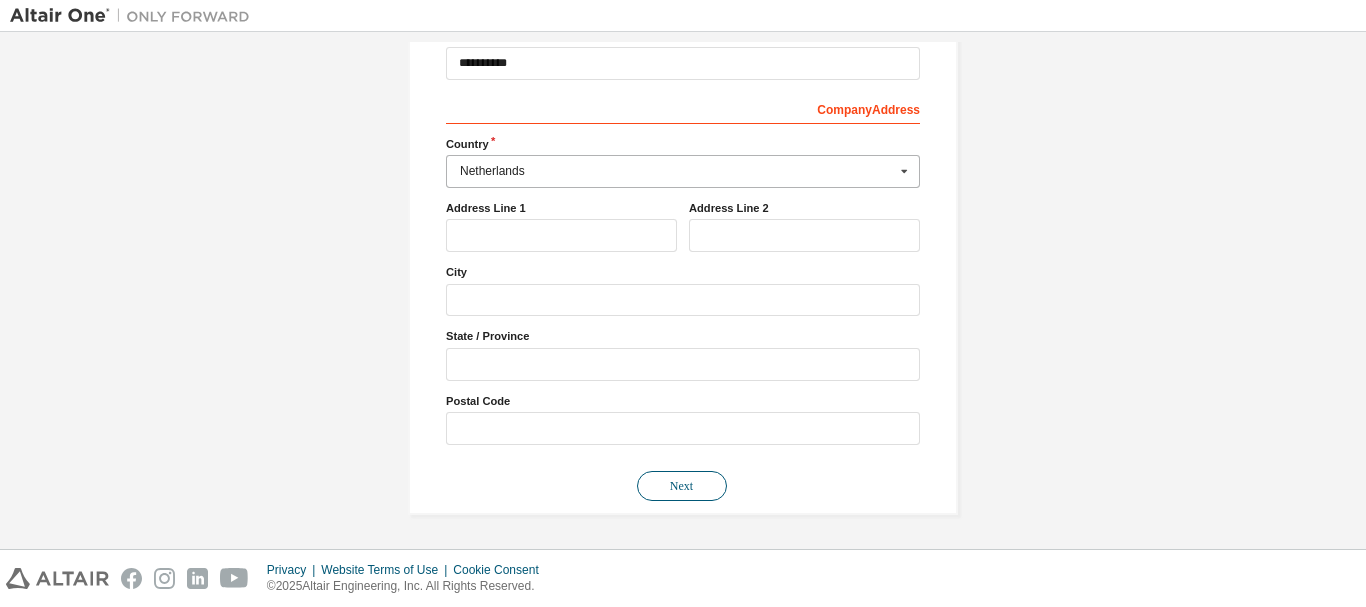 click on "Next" at bounding box center [682, 486] 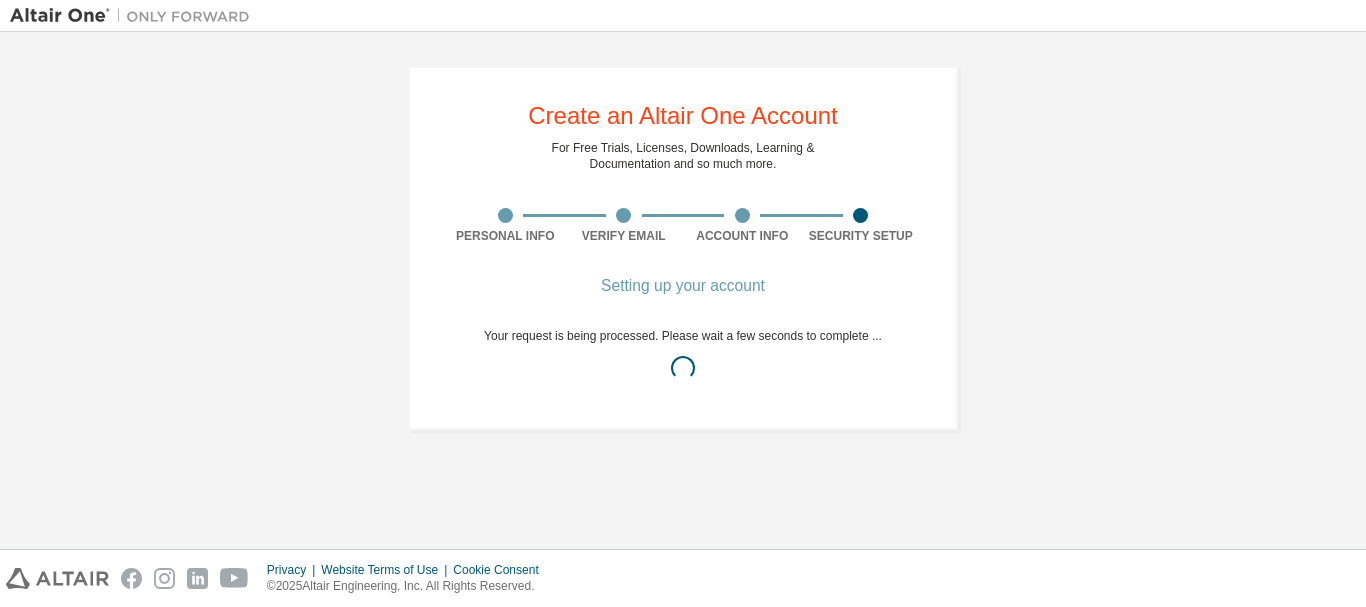 scroll, scrollTop: 0, scrollLeft: 0, axis: both 